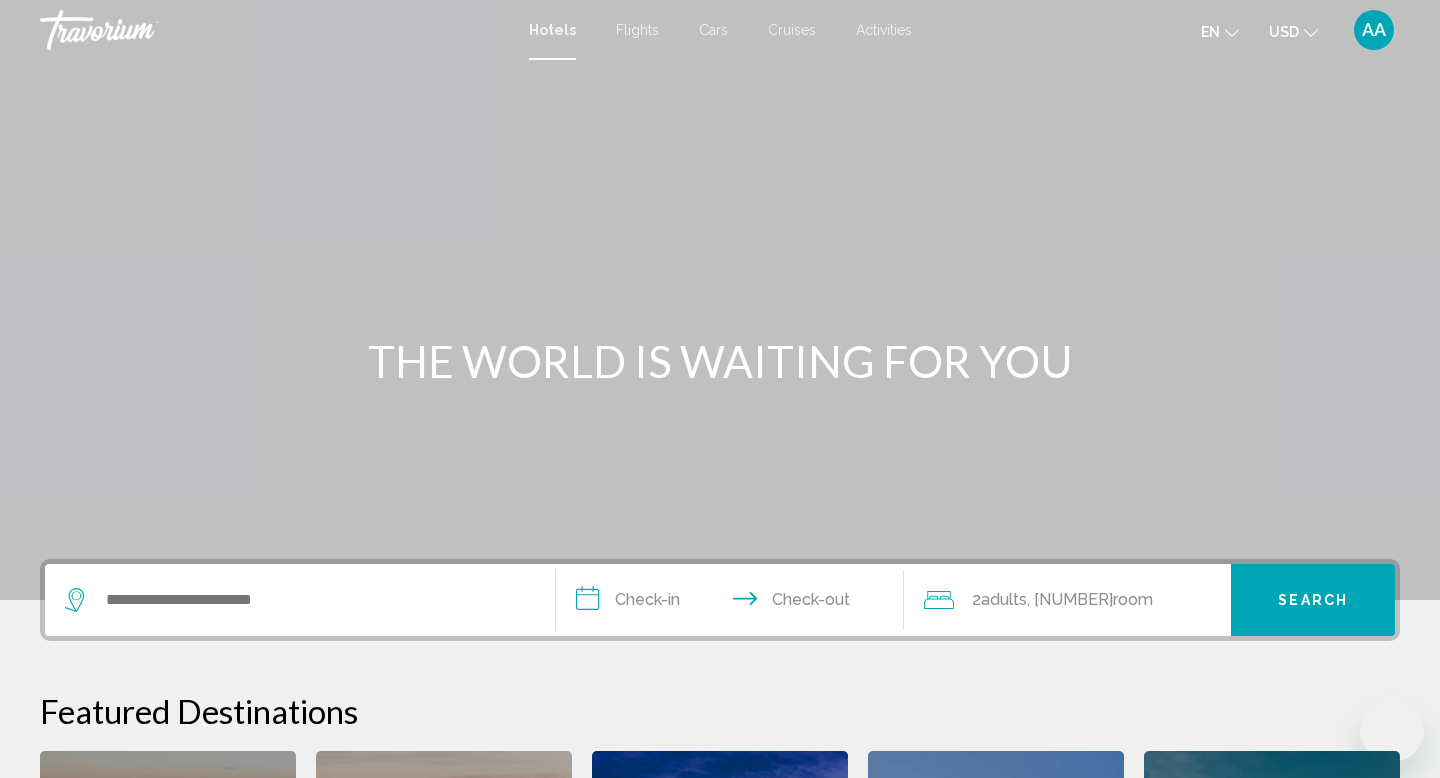 scroll, scrollTop: 0, scrollLeft: 0, axis: both 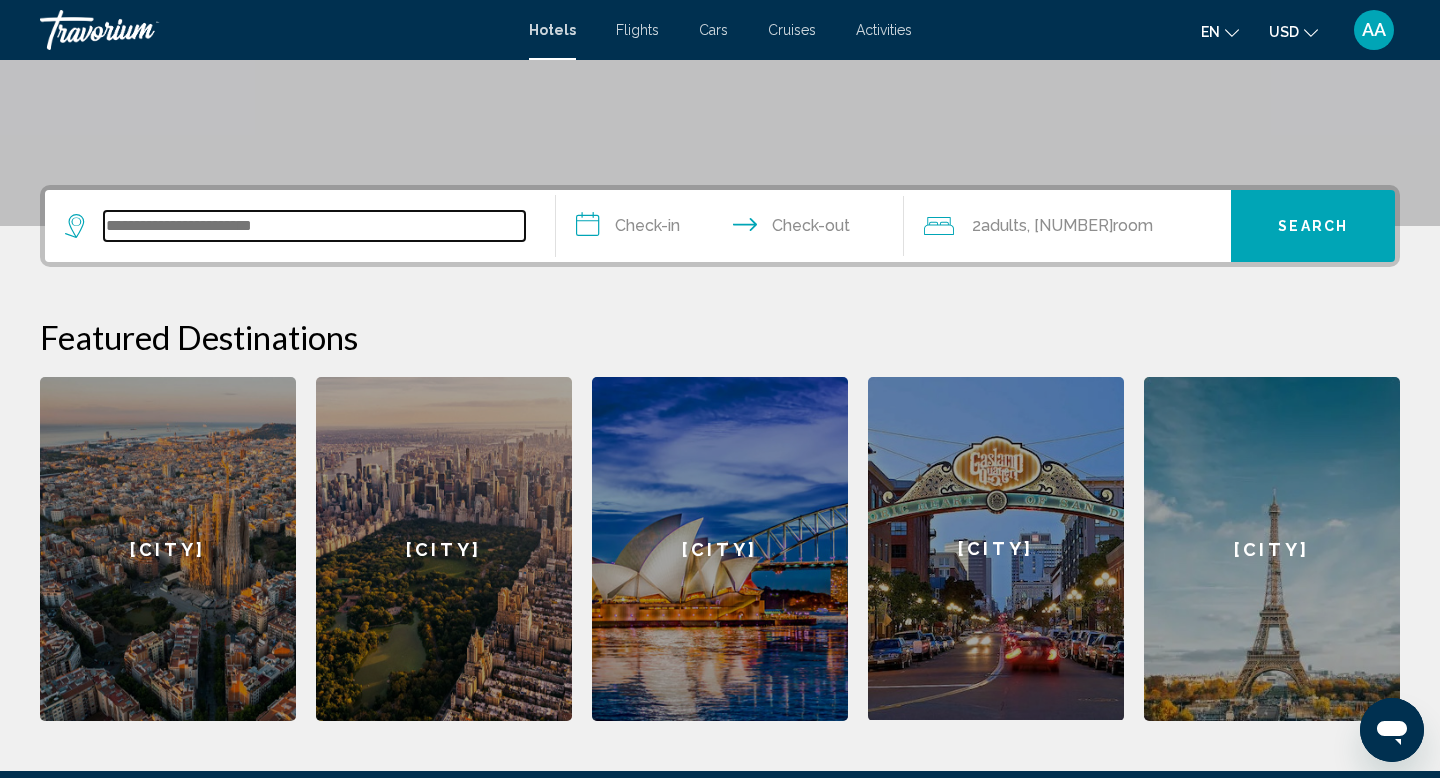 click at bounding box center (314, 226) 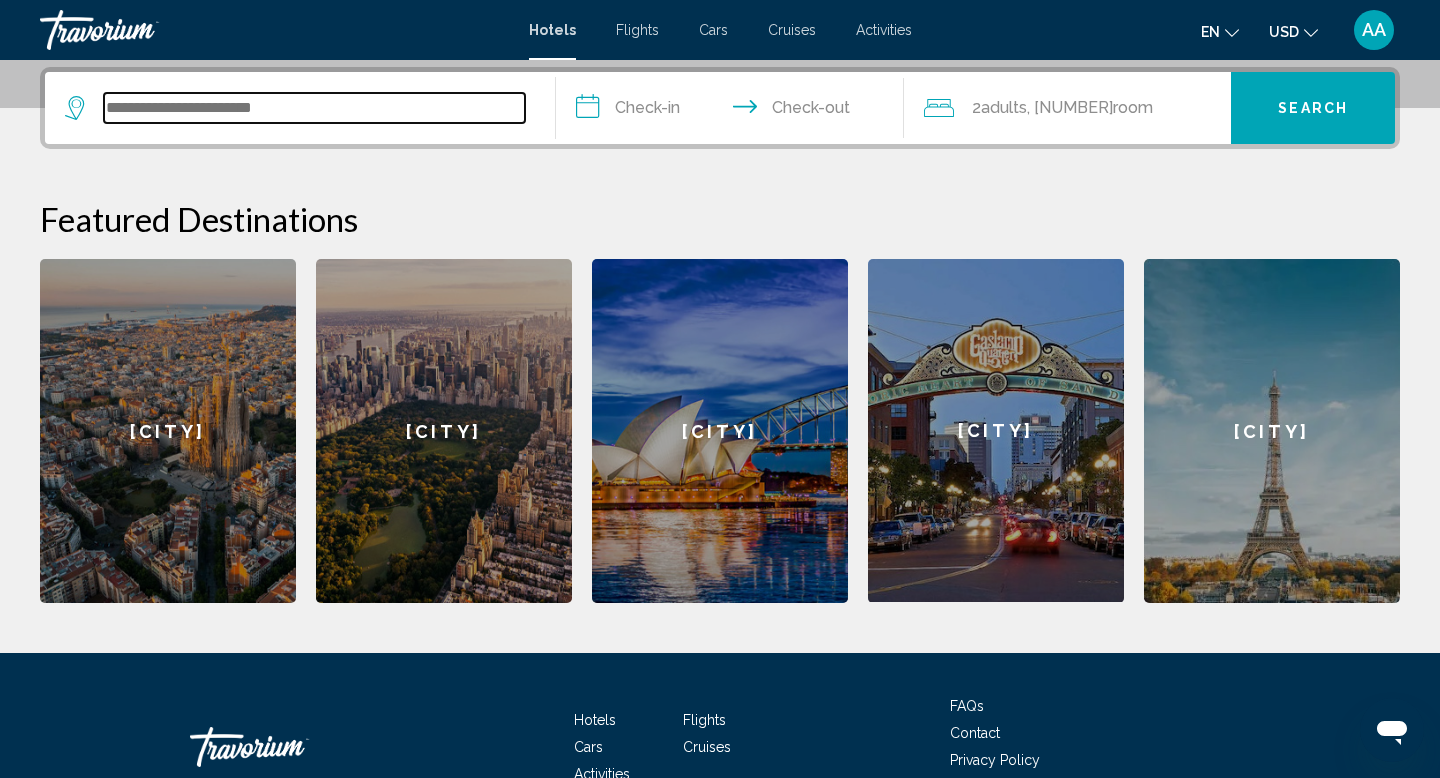 scroll, scrollTop: 494, scrollLeft: 0, axis: vertical 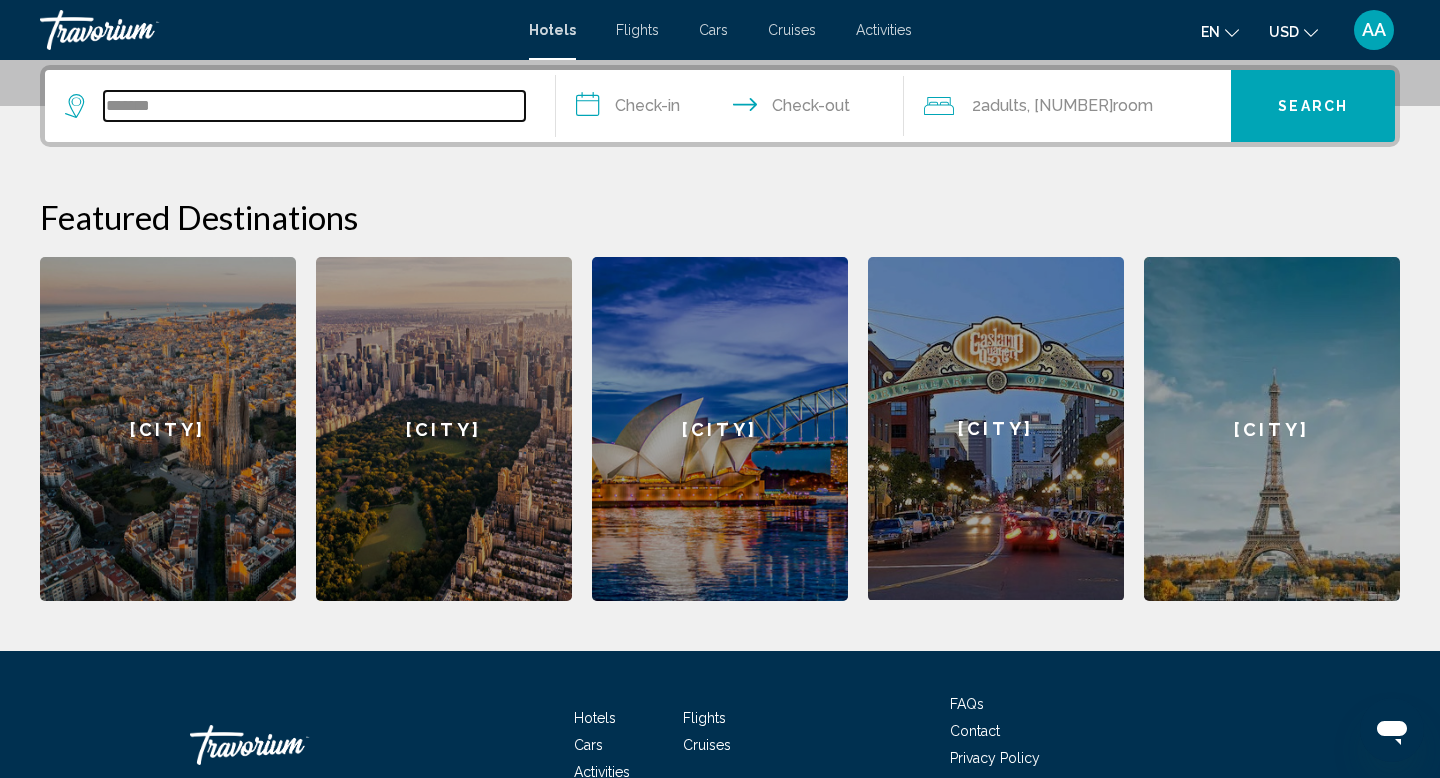 type on "*******" 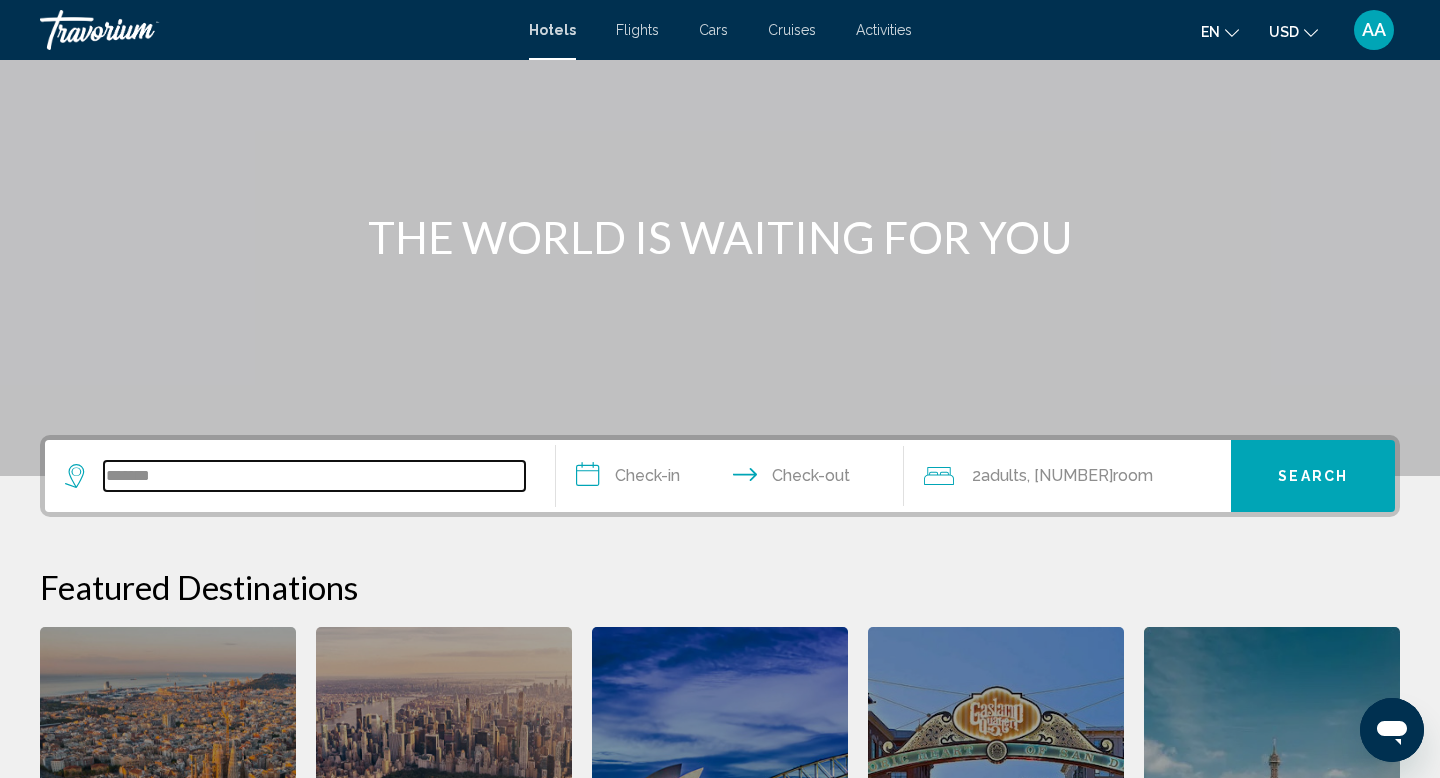 scroll, scrollTop: 127, scrollLeft: 0, axis: vertical 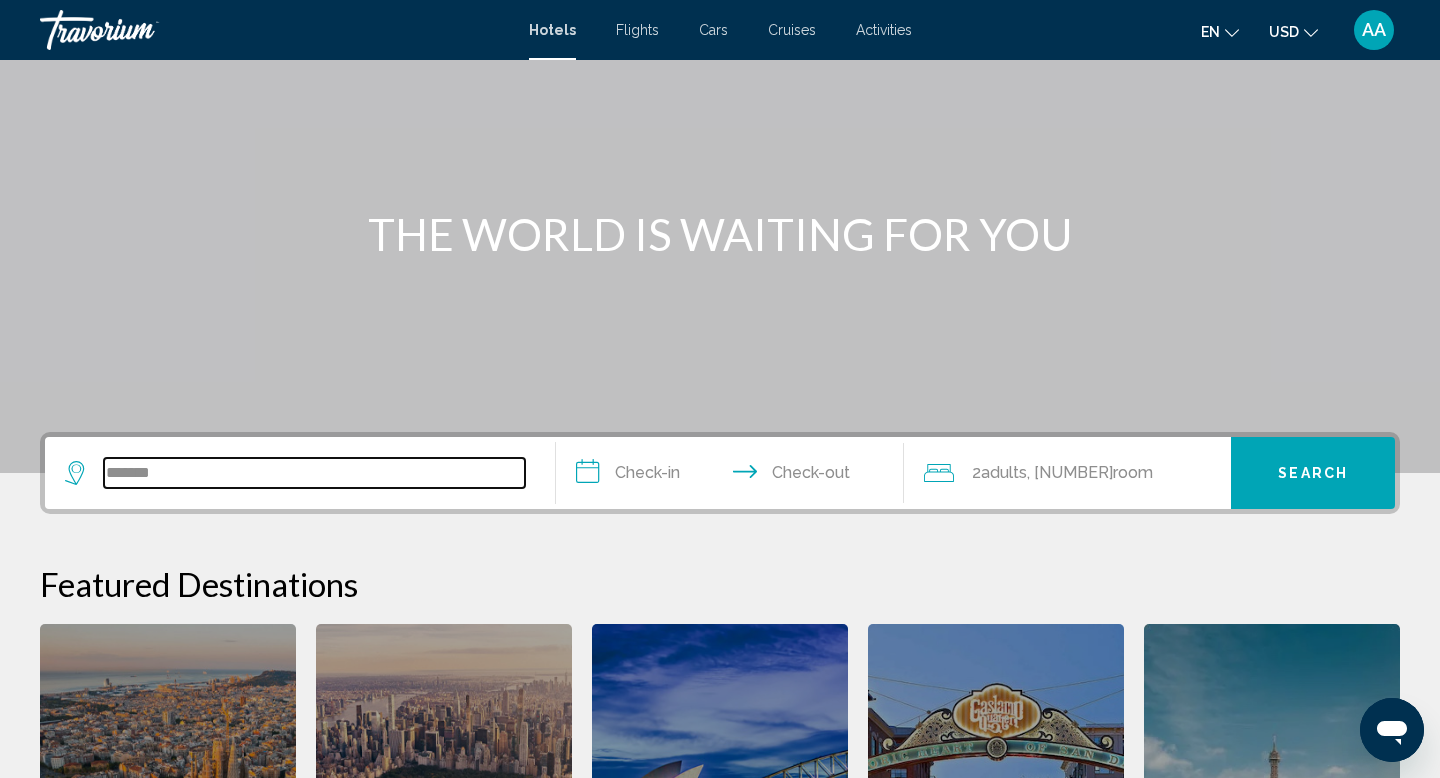 click on "*******" at bounding box center (314, 473) 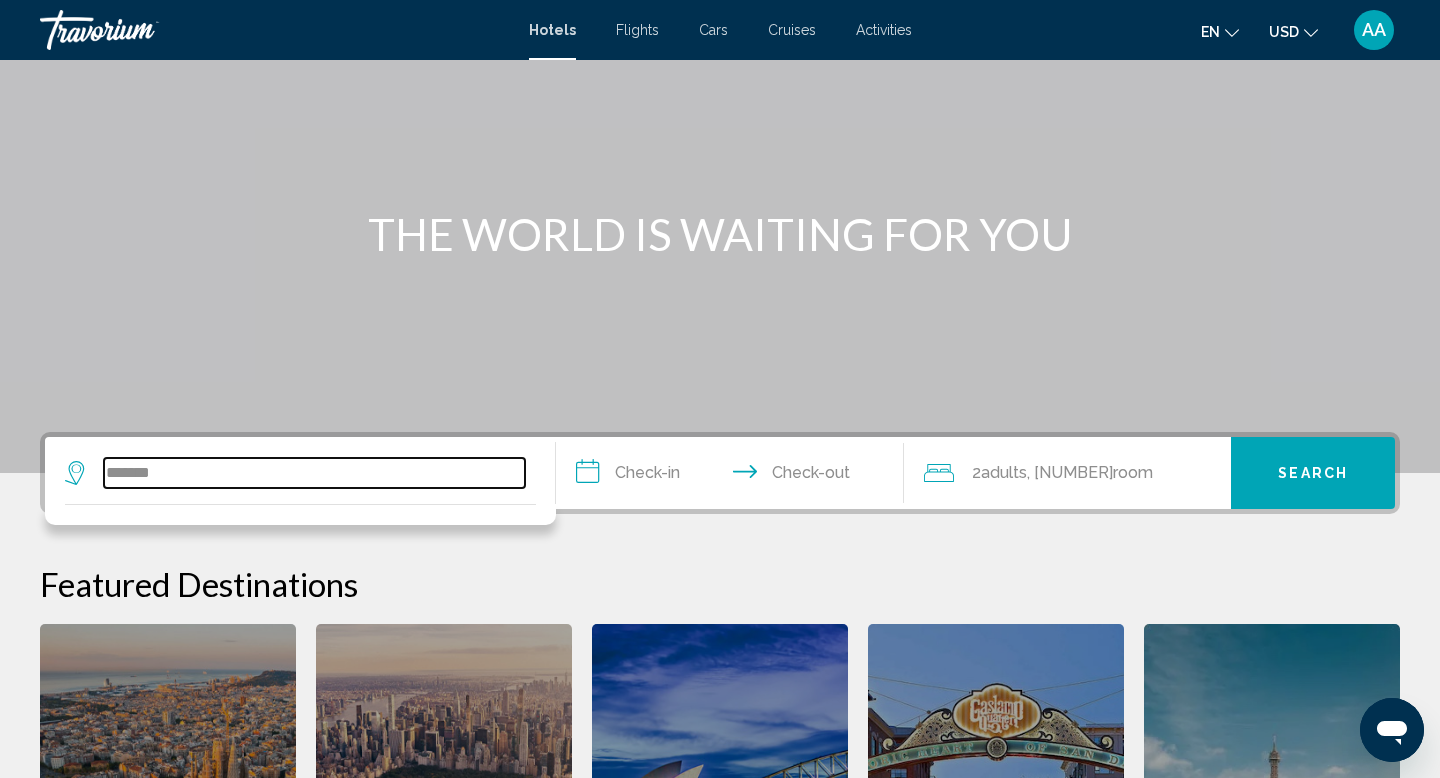 scroll, scrollTop: 274, scrollLeft: 0, axis: vertical 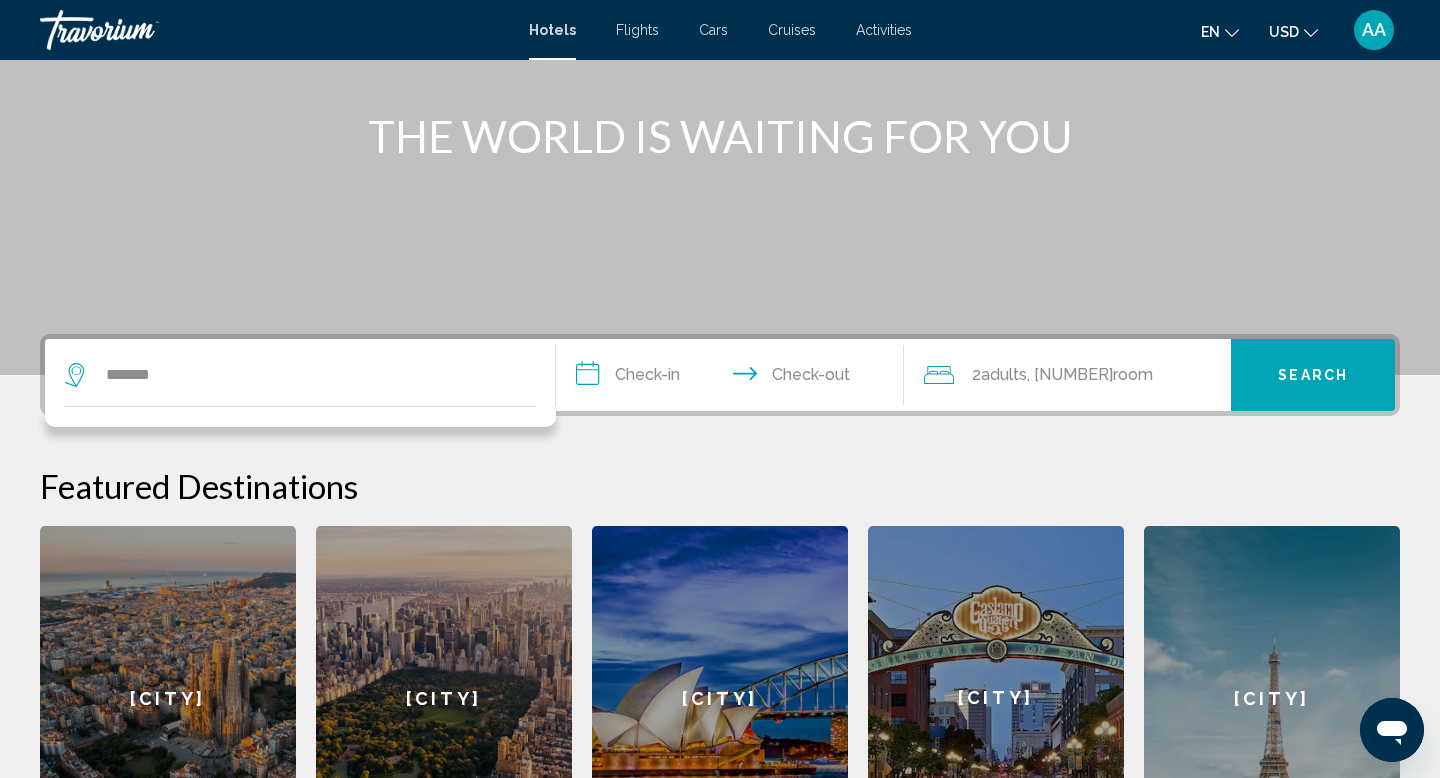 click on "Featured Destinations" at bounding box center [720, 486] 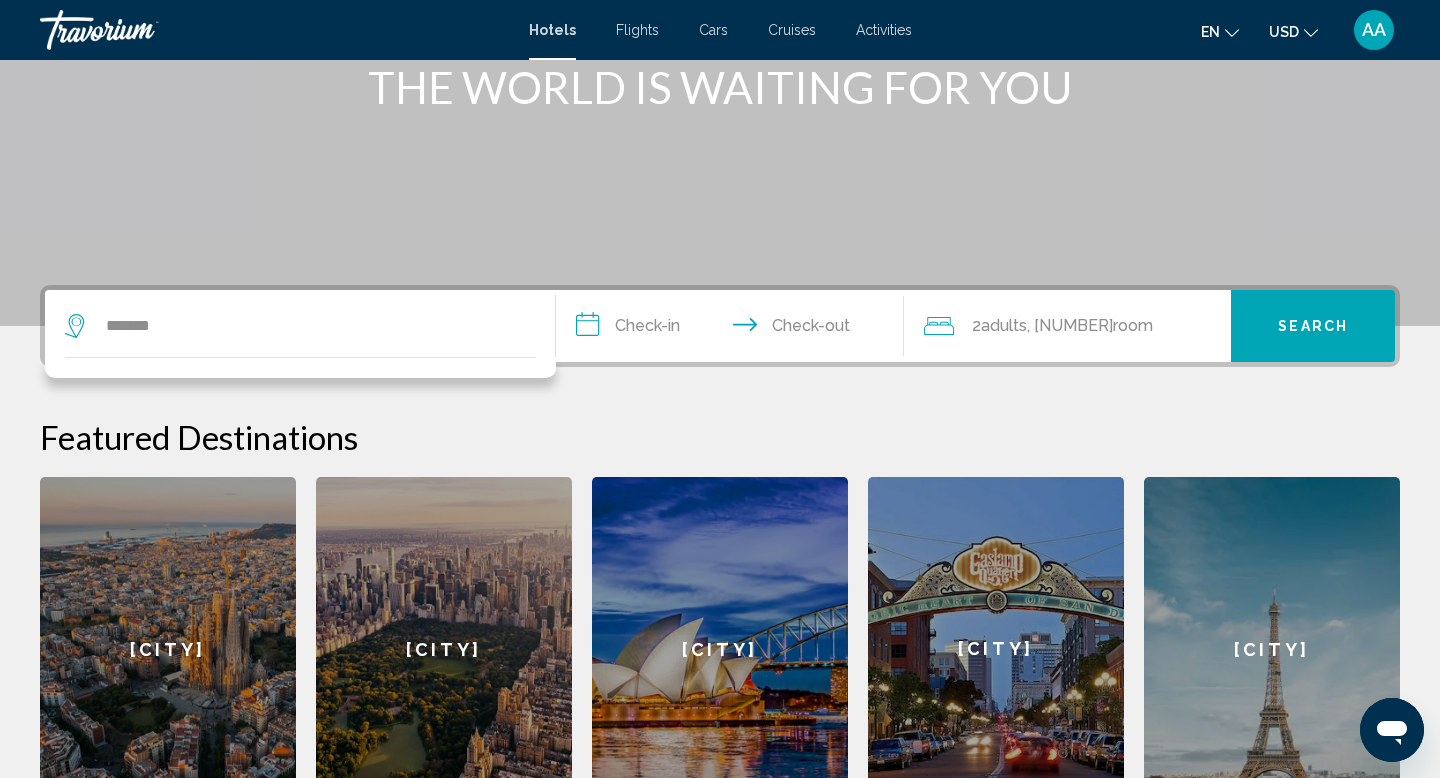 click on "[CITY]" at bounding box center (168, 649) 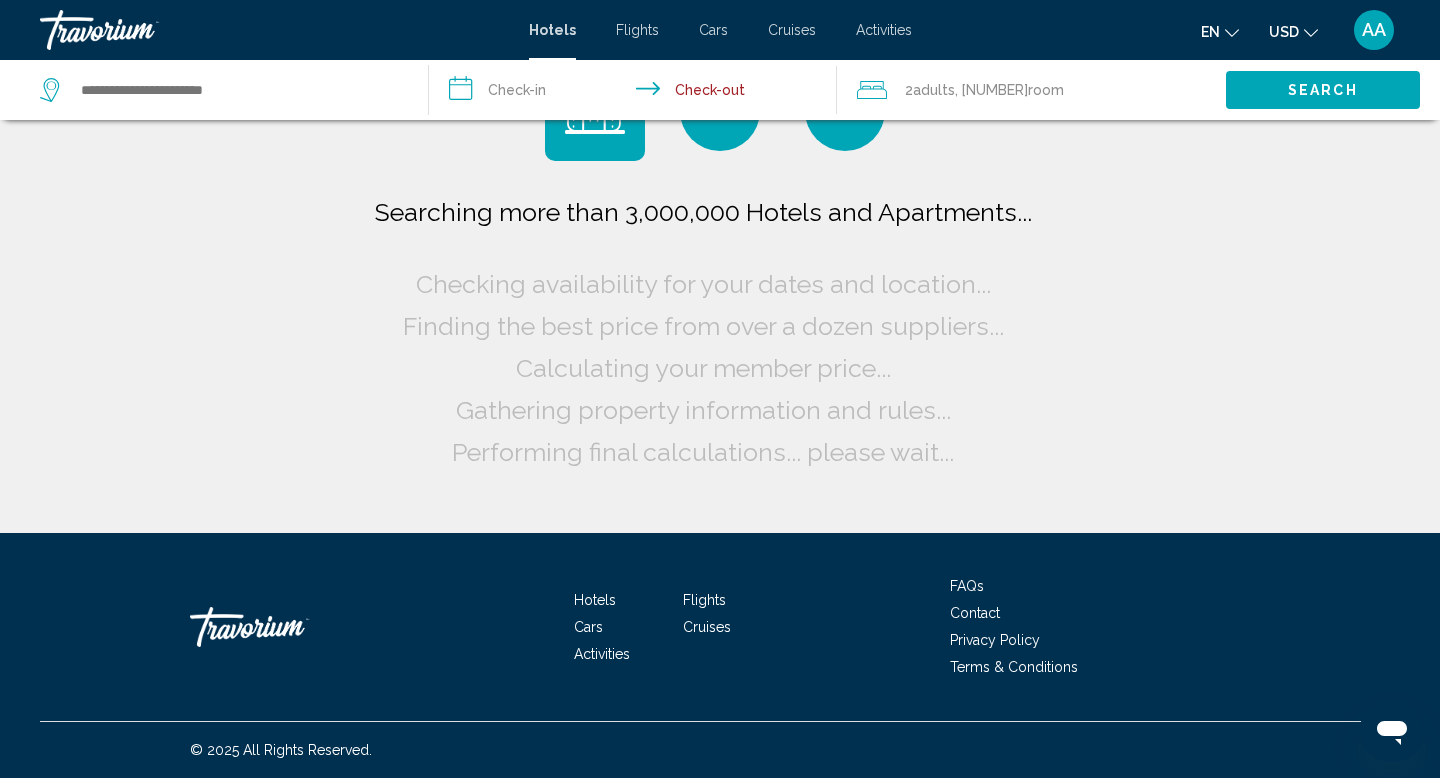 scroll, scrollTop: 0, scrollLeft: 0, axis: both 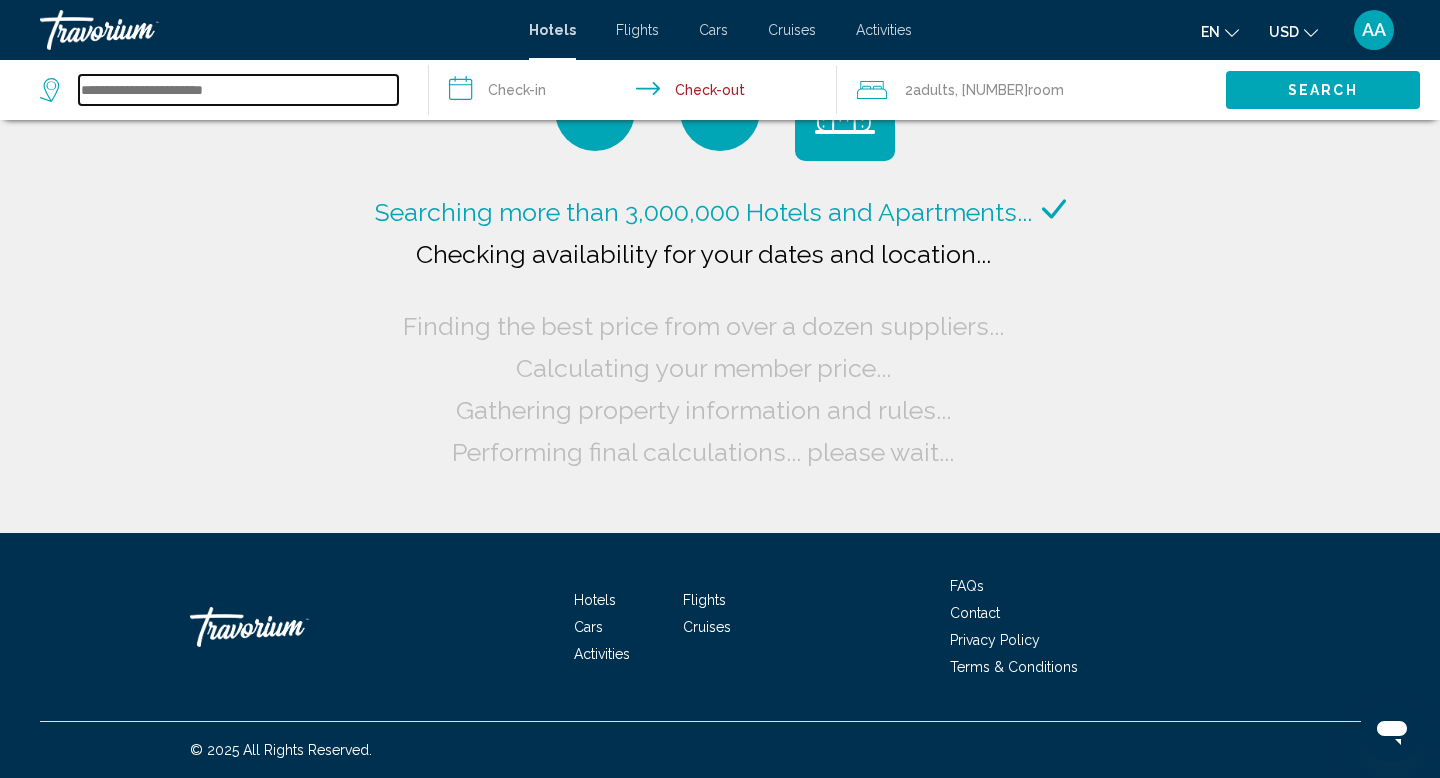 click at bounding box center (238, 90) 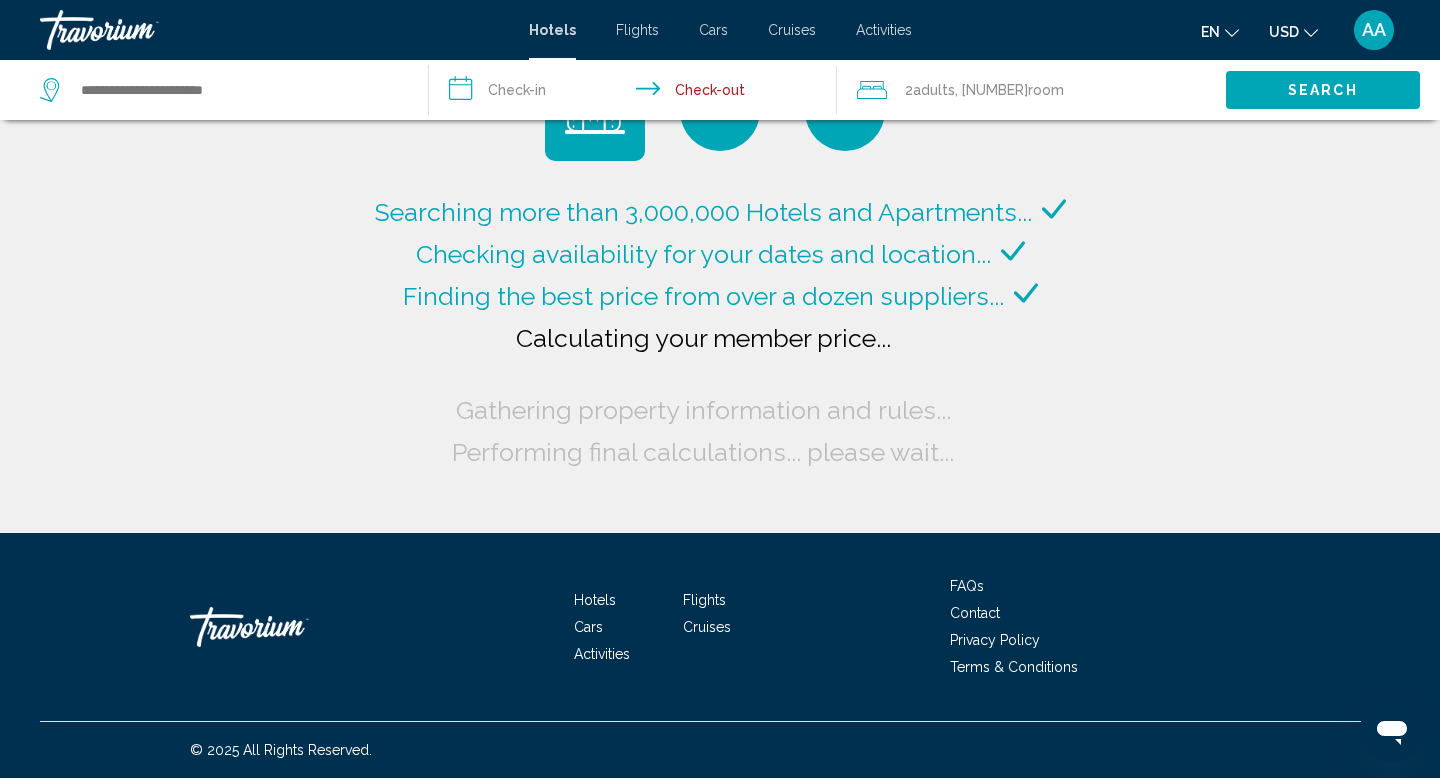 click at bounding box center [1232, 33] 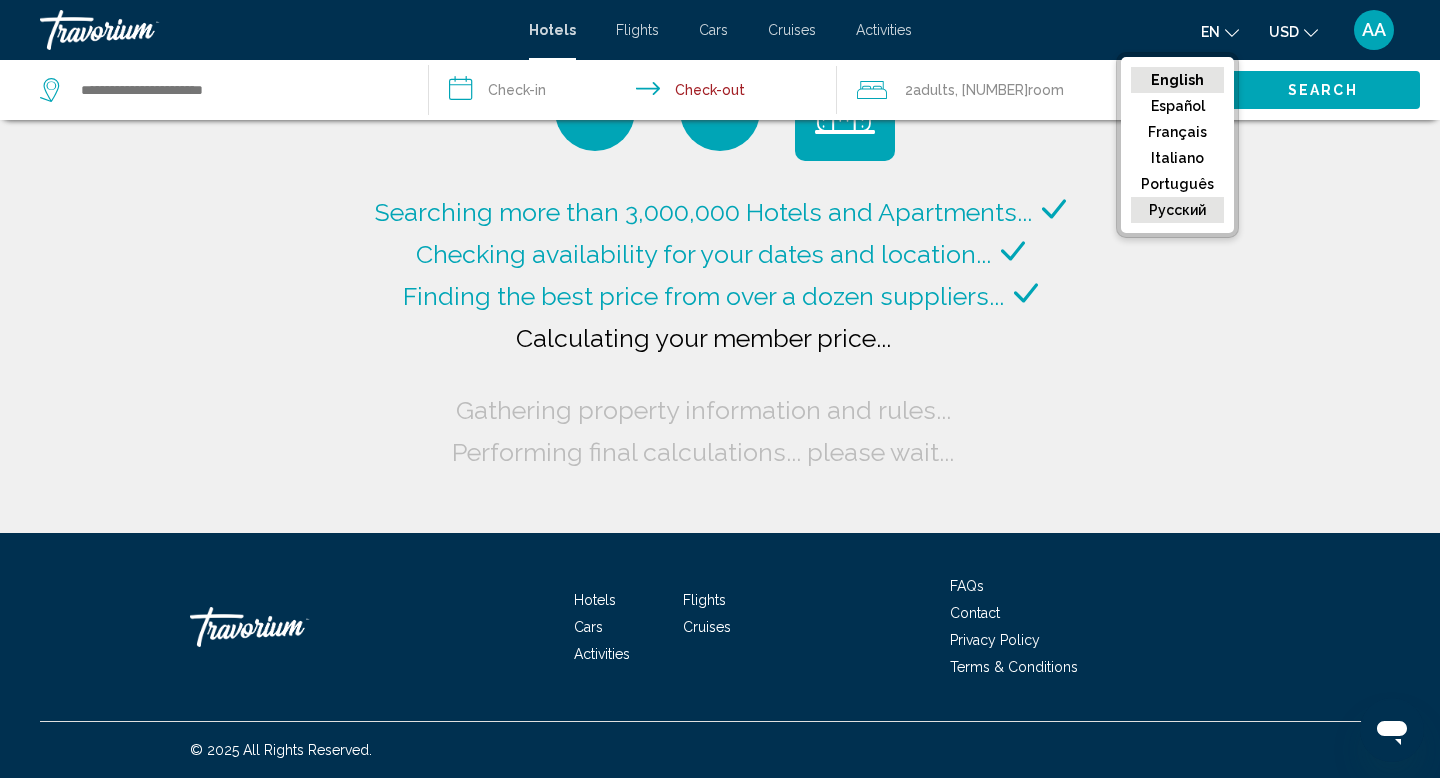 click on "русский" at bounding box center (1177, 80) 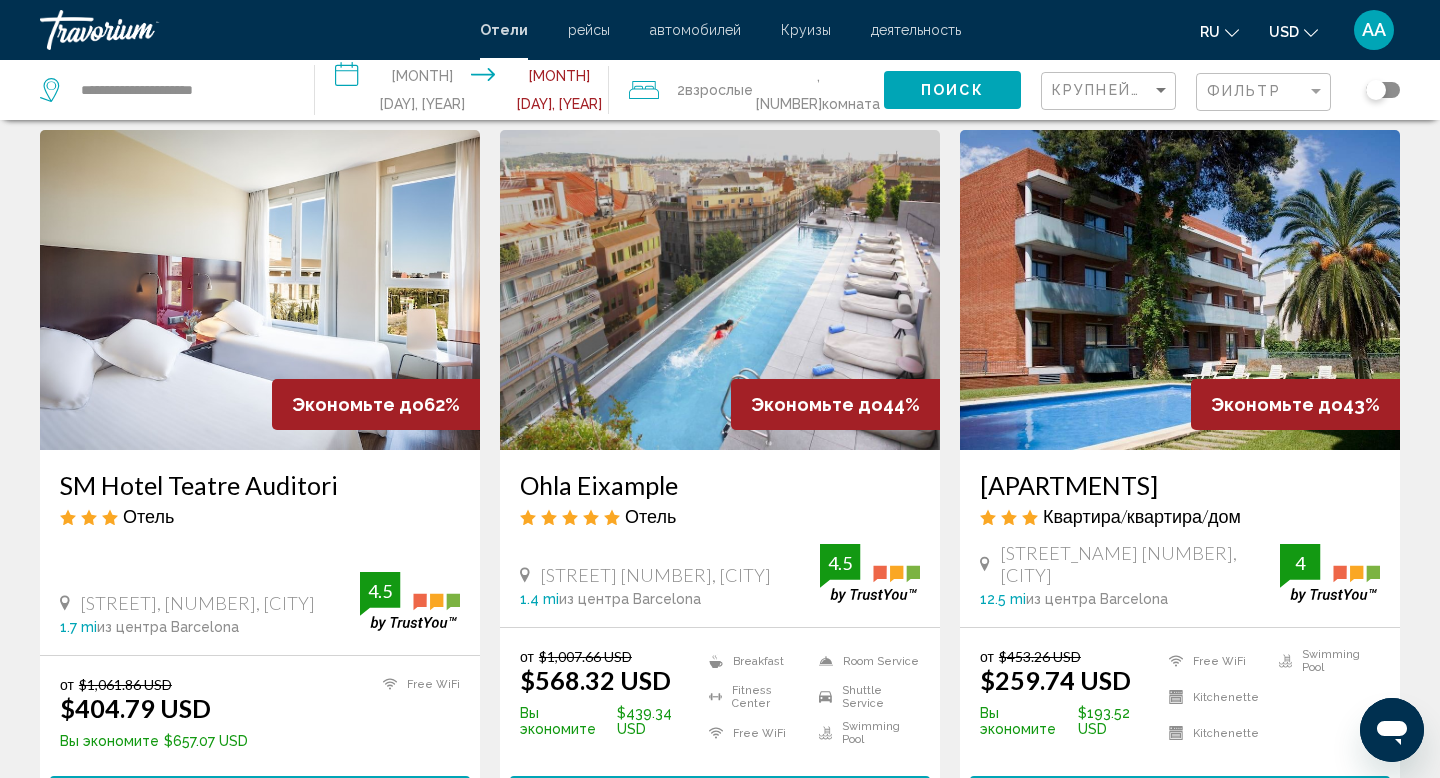 scroll, scrollTop: 0, scrollLeft: 0, axis: both 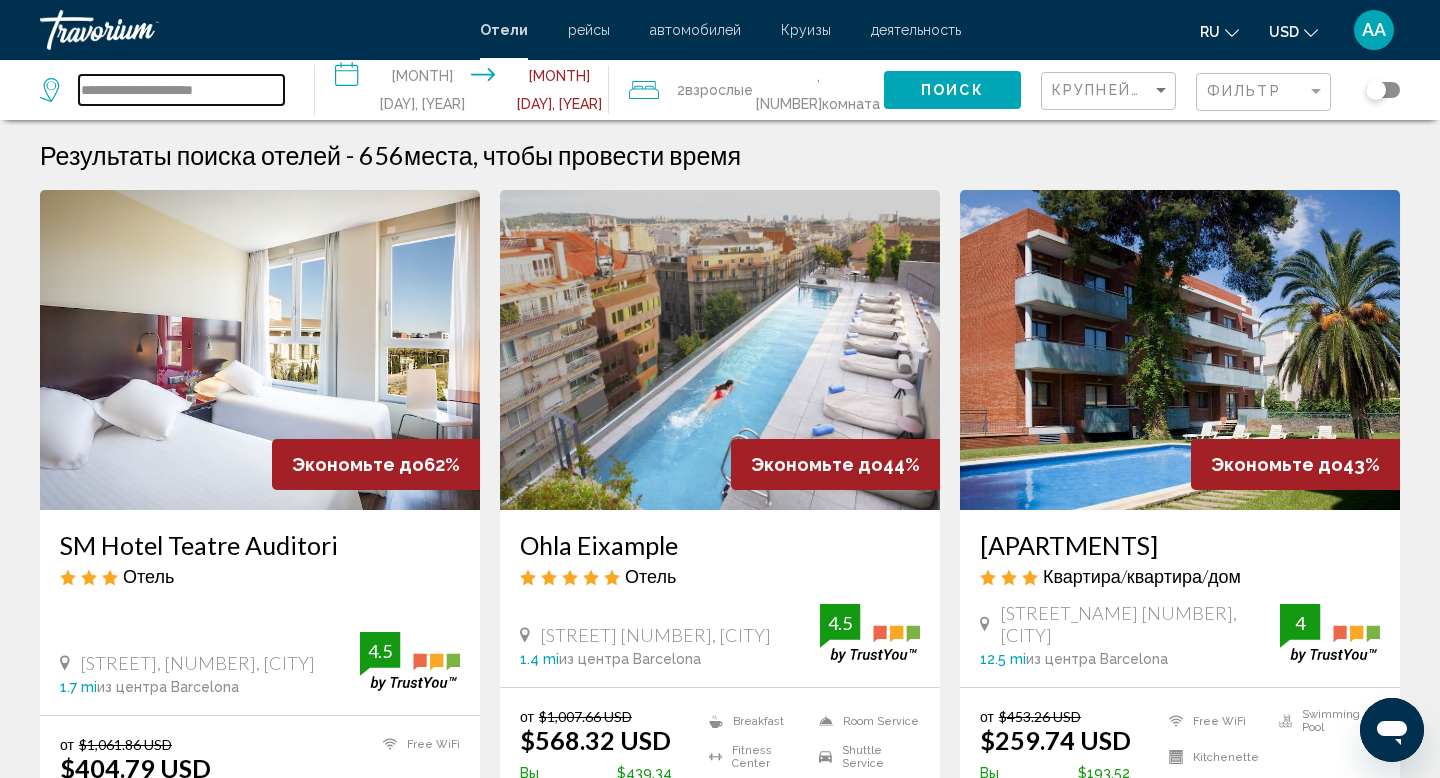 click on "**********" at bounding box center [181, 90] 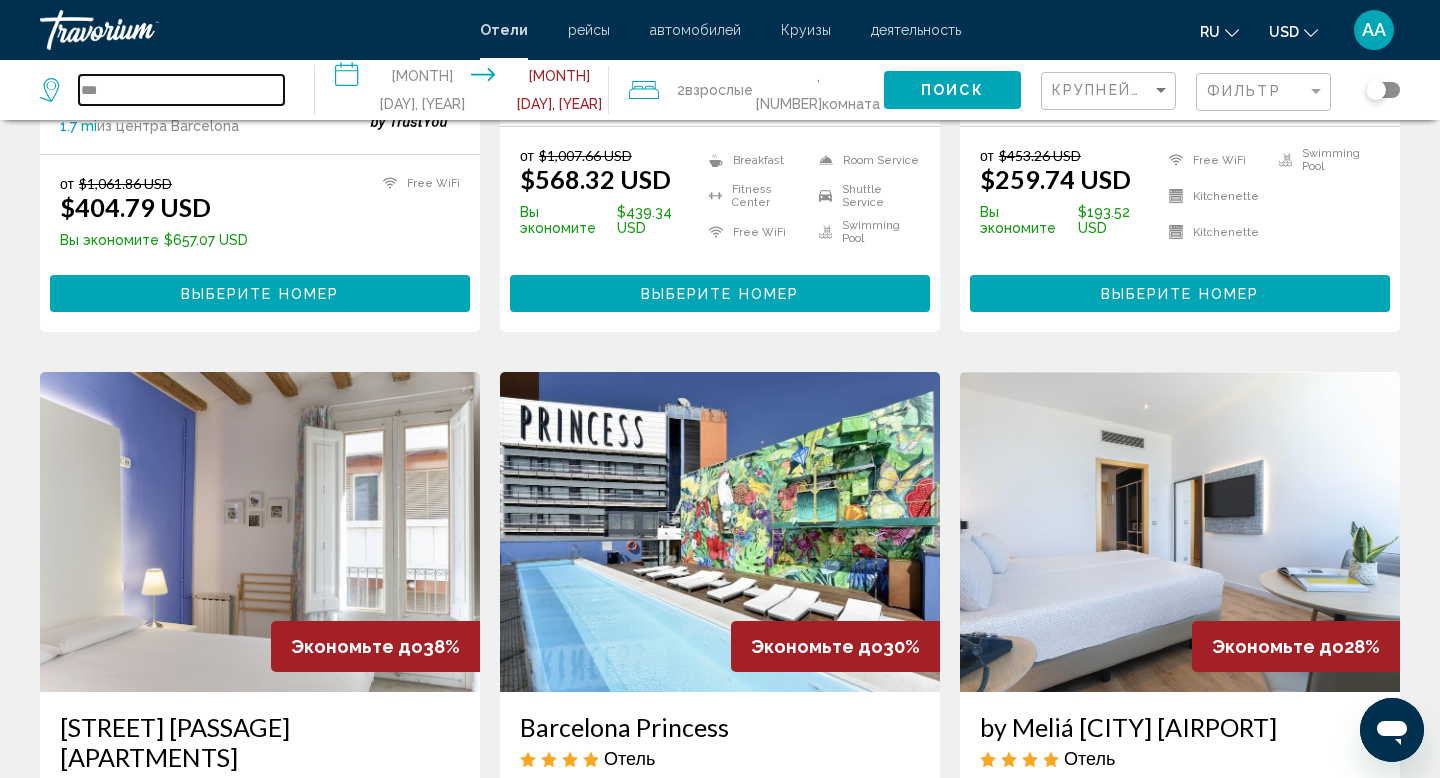 scroll, scrollTop: 0, scrollLeft: 0, axis: both 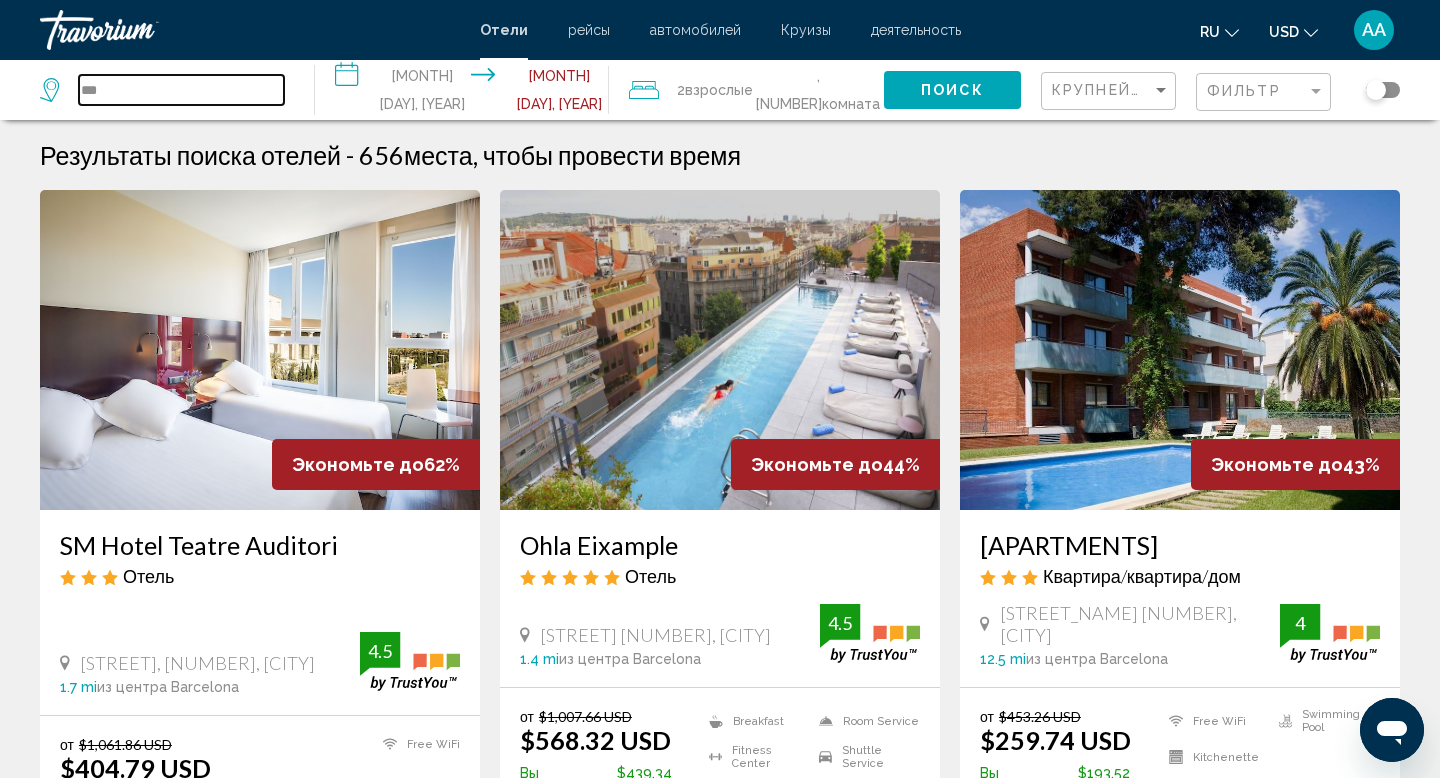 click on "***" at bounding box center [181, 90] 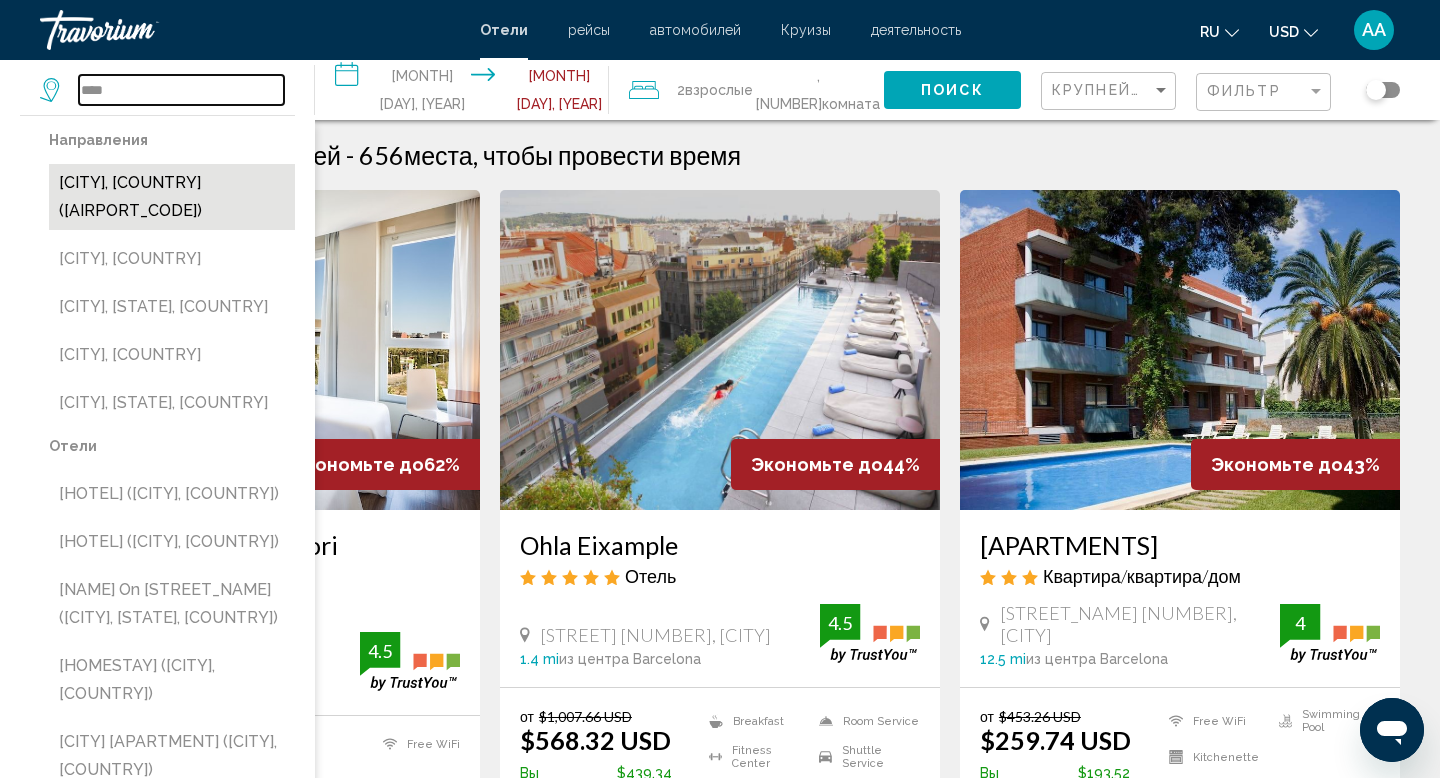 type on "****" 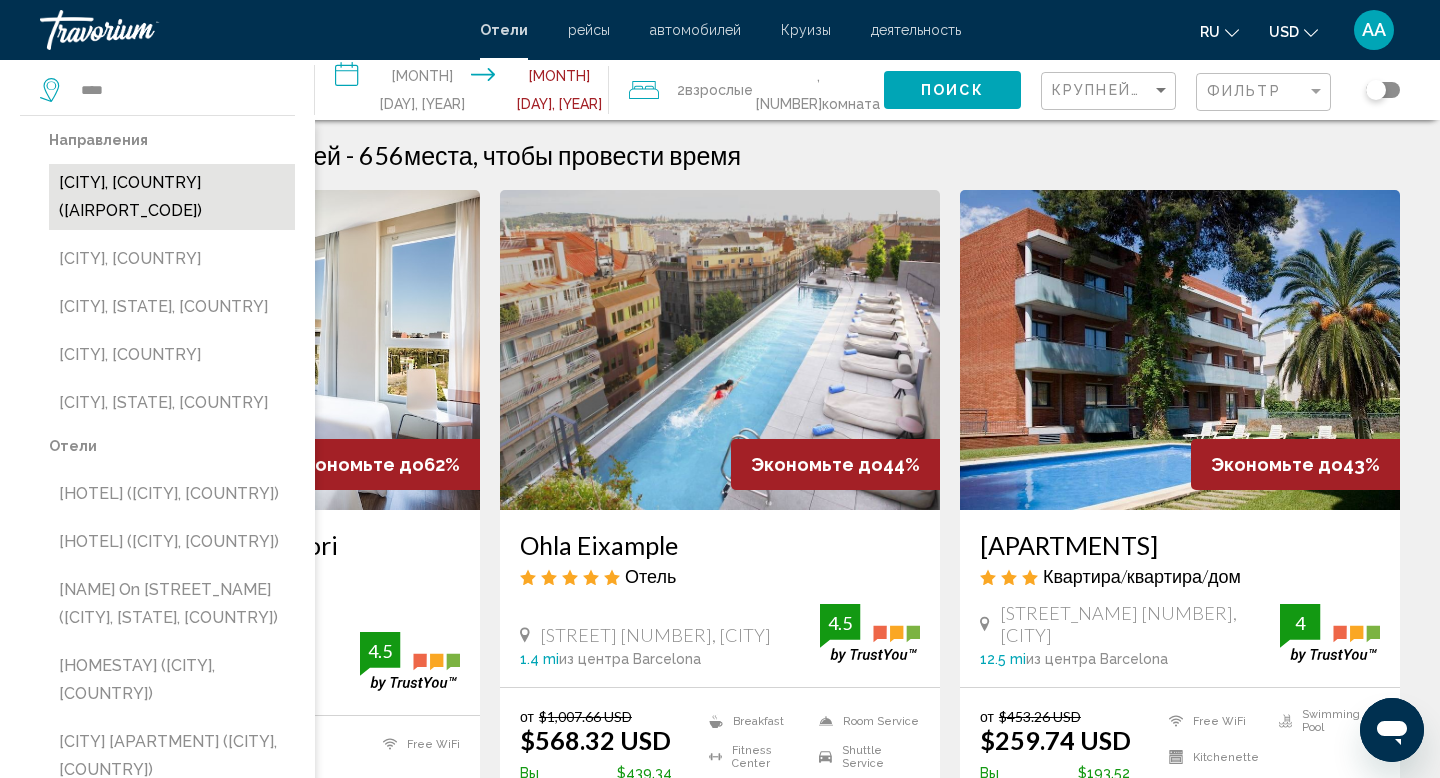 click on "[CITY], [COUNTRY] ([AIRPORT_CODE])" at bounding box center [172, 197] 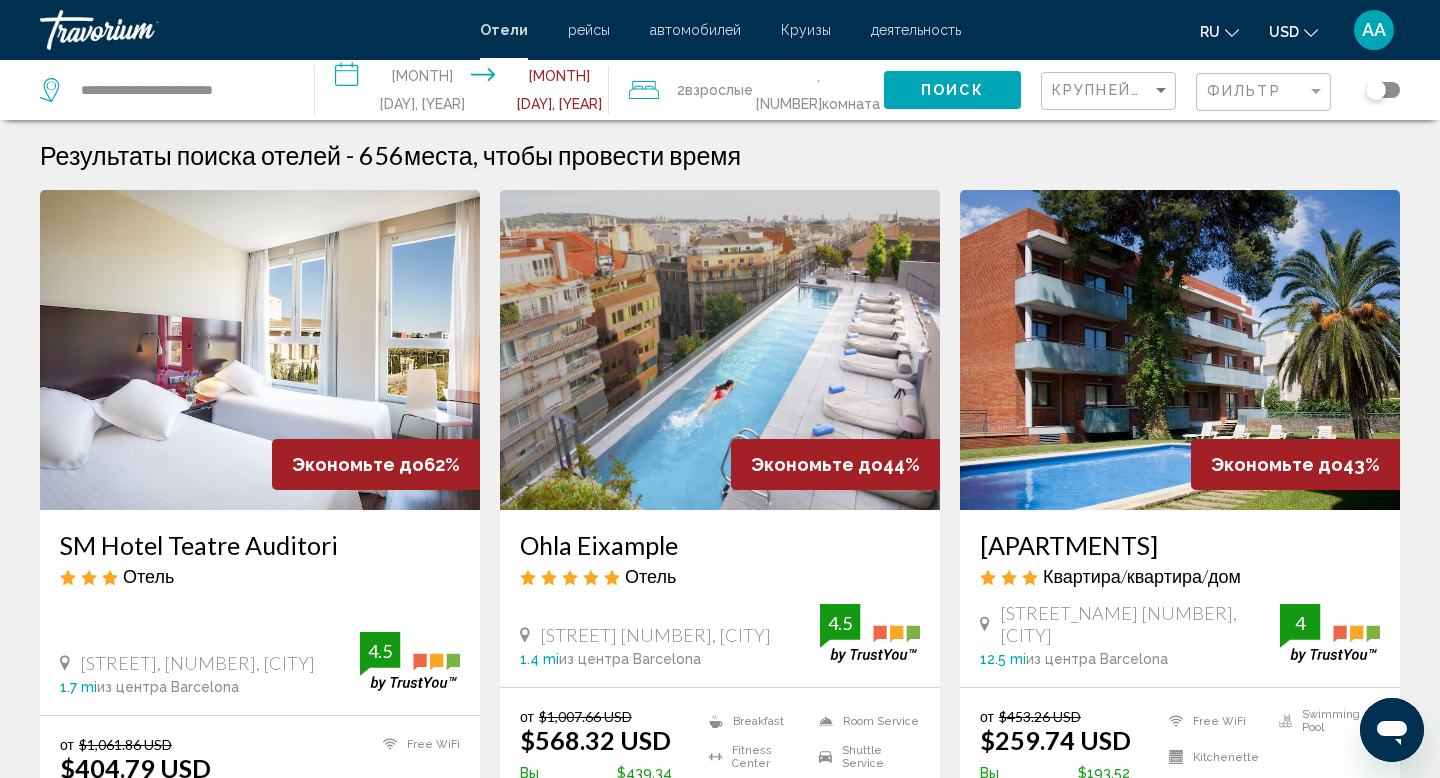 click on "**********" at bounding box center [466, 93] 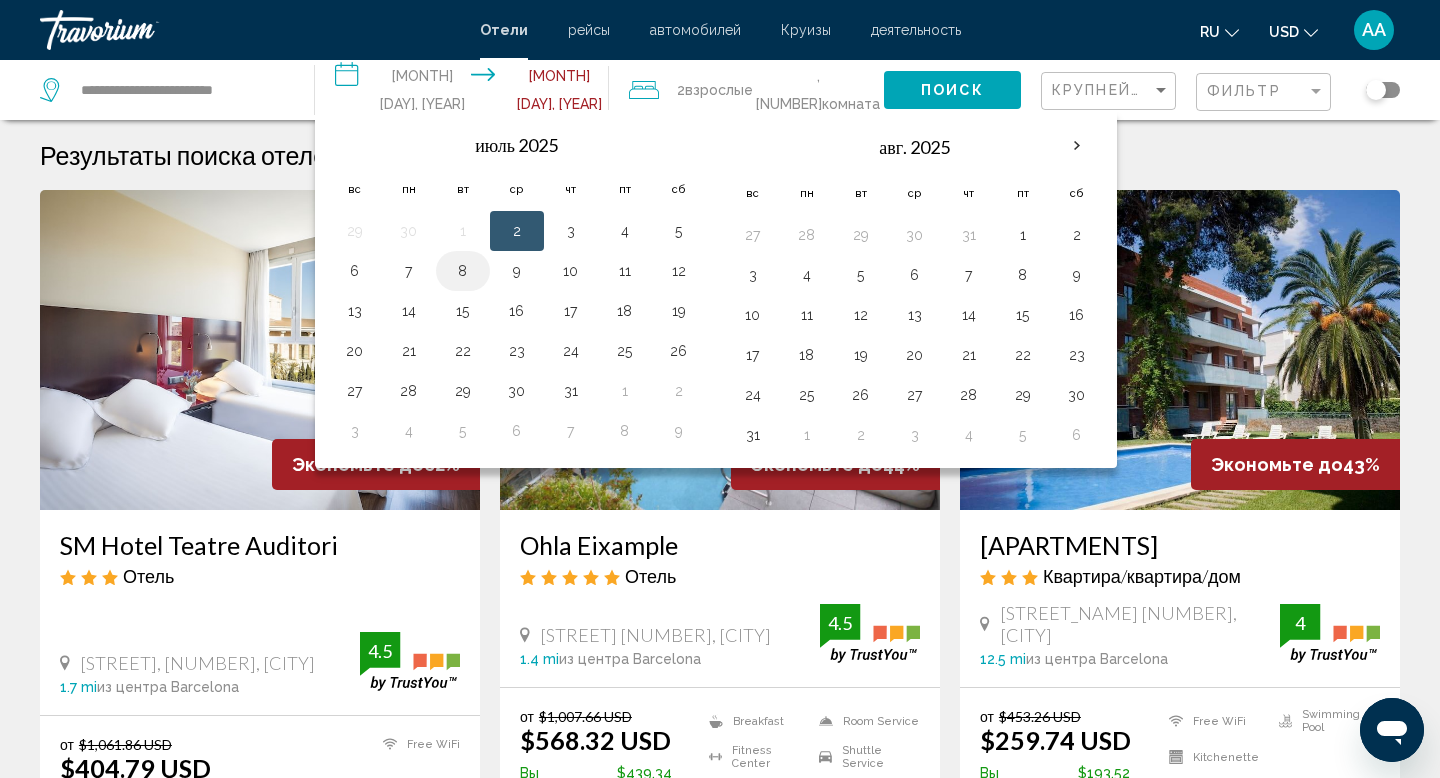 click on "8" at bounding box center [463, 271] 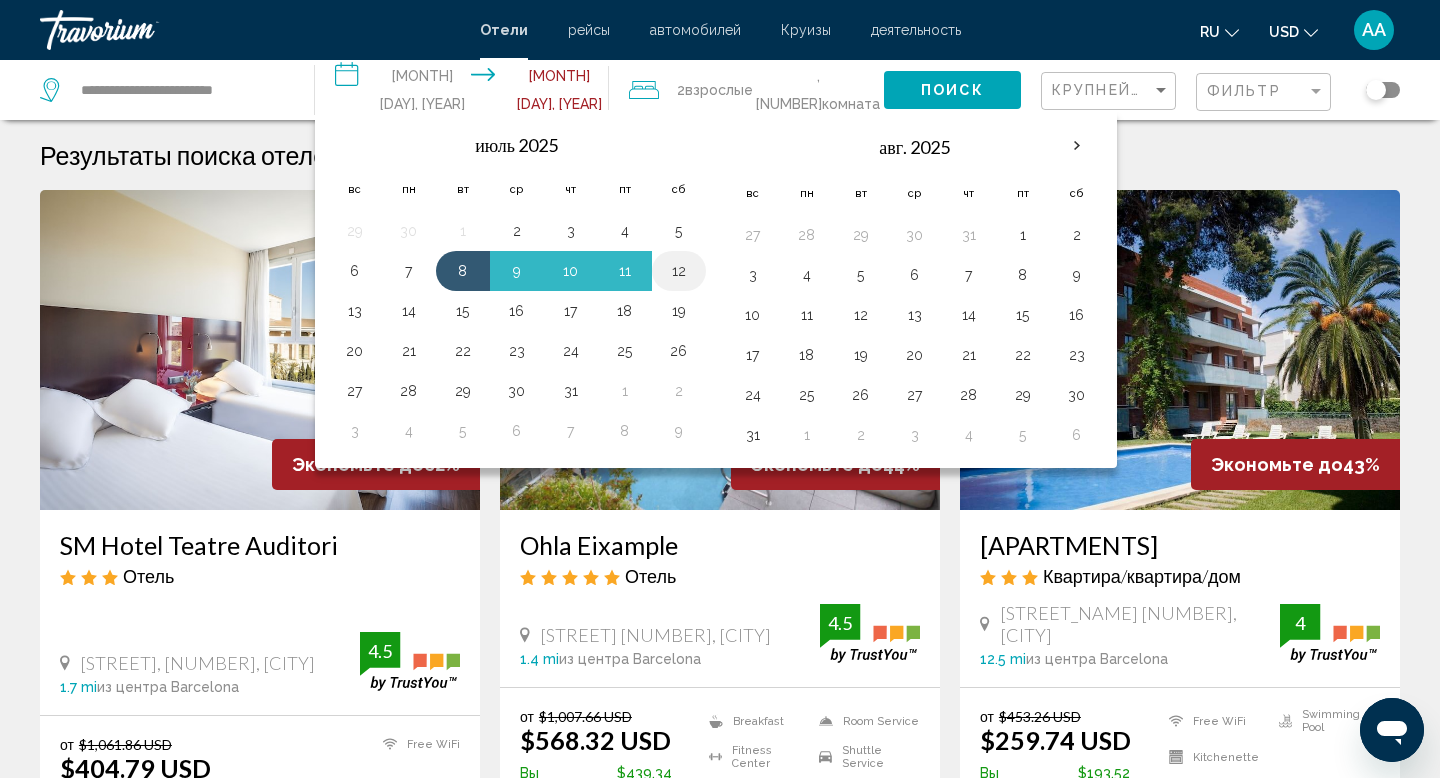 click on "12" at bounding box center [679, 271] 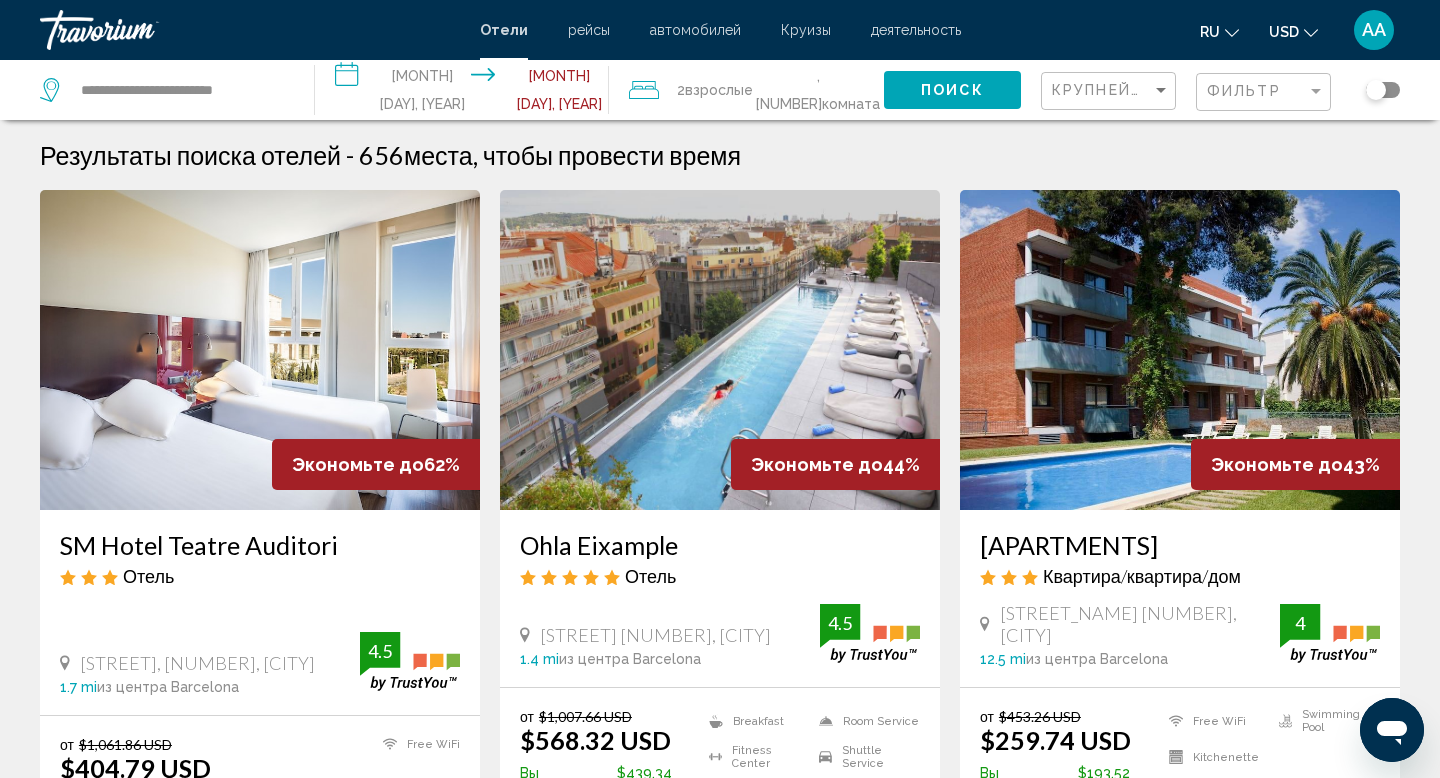 click on "2  Взрослый Взрослые , 1  Комната номера" at bounding box center [756, 90] 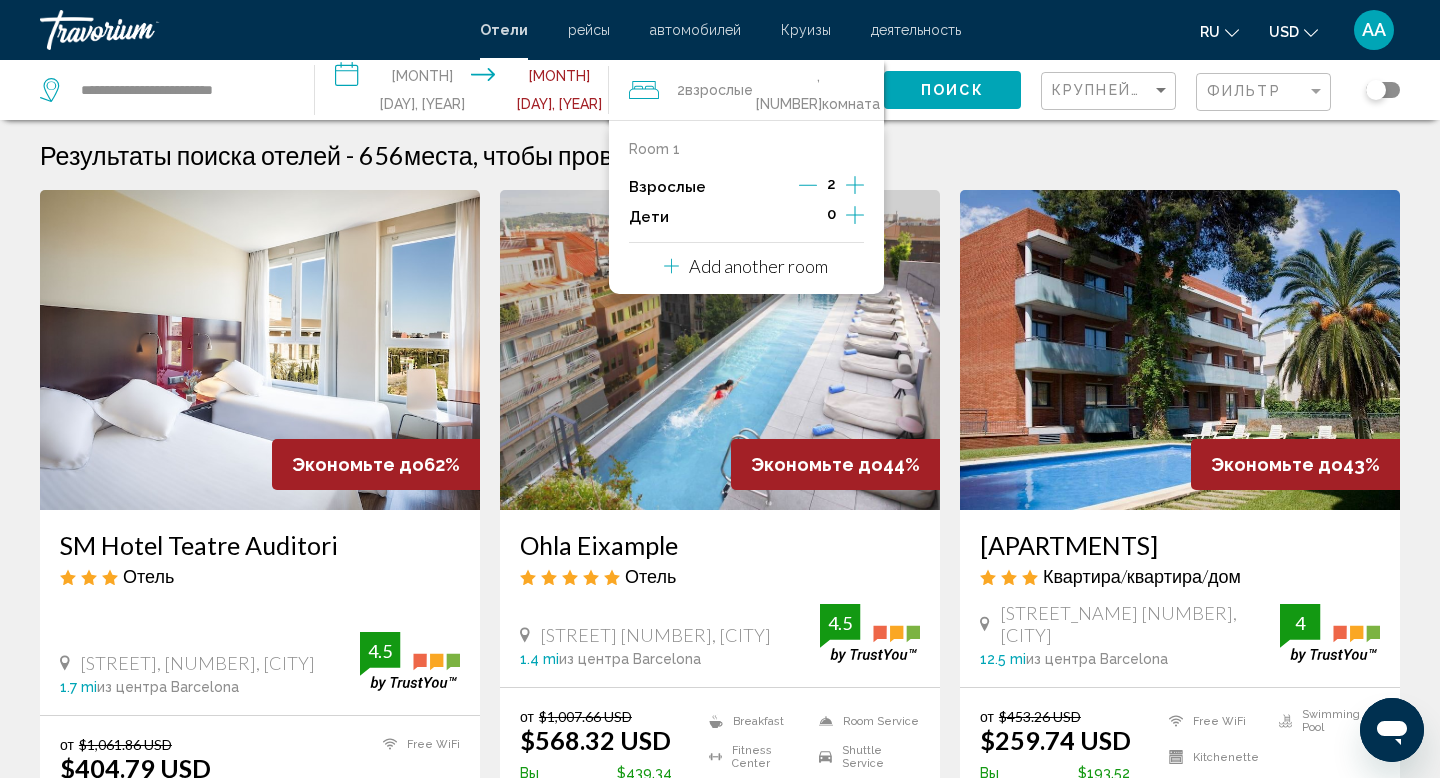 click at bounding box center (855, 185) 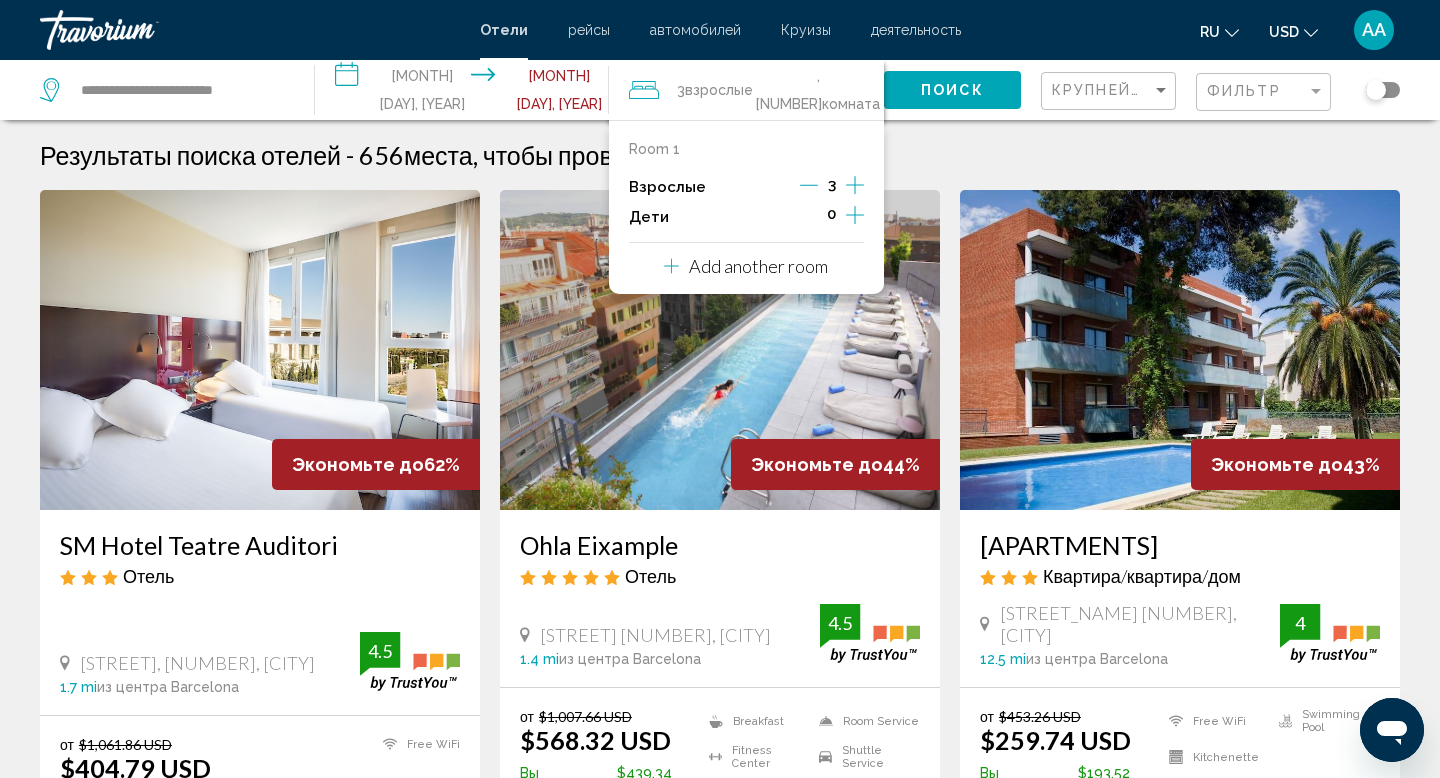 click at bounding box center (855, 215) 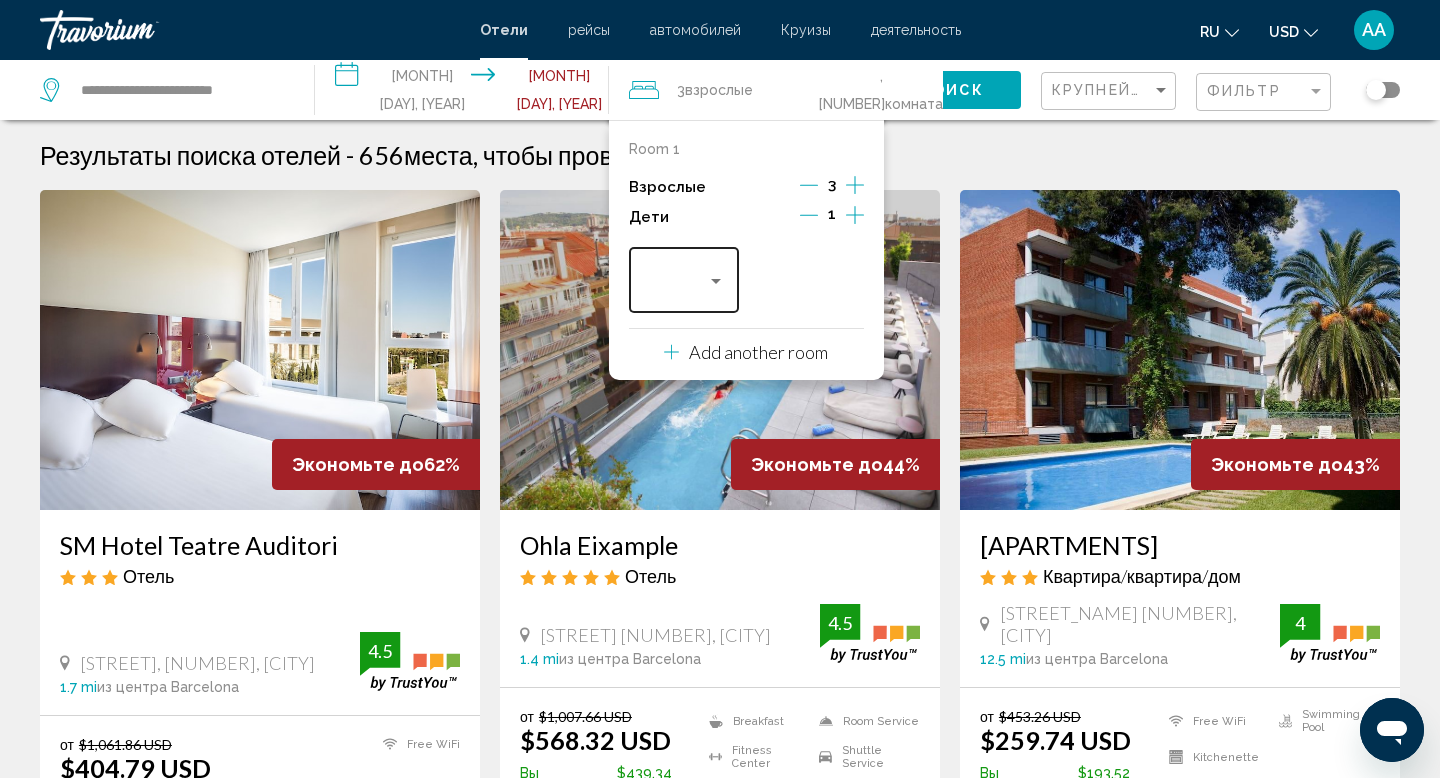 click at bounding box center (675, 285) 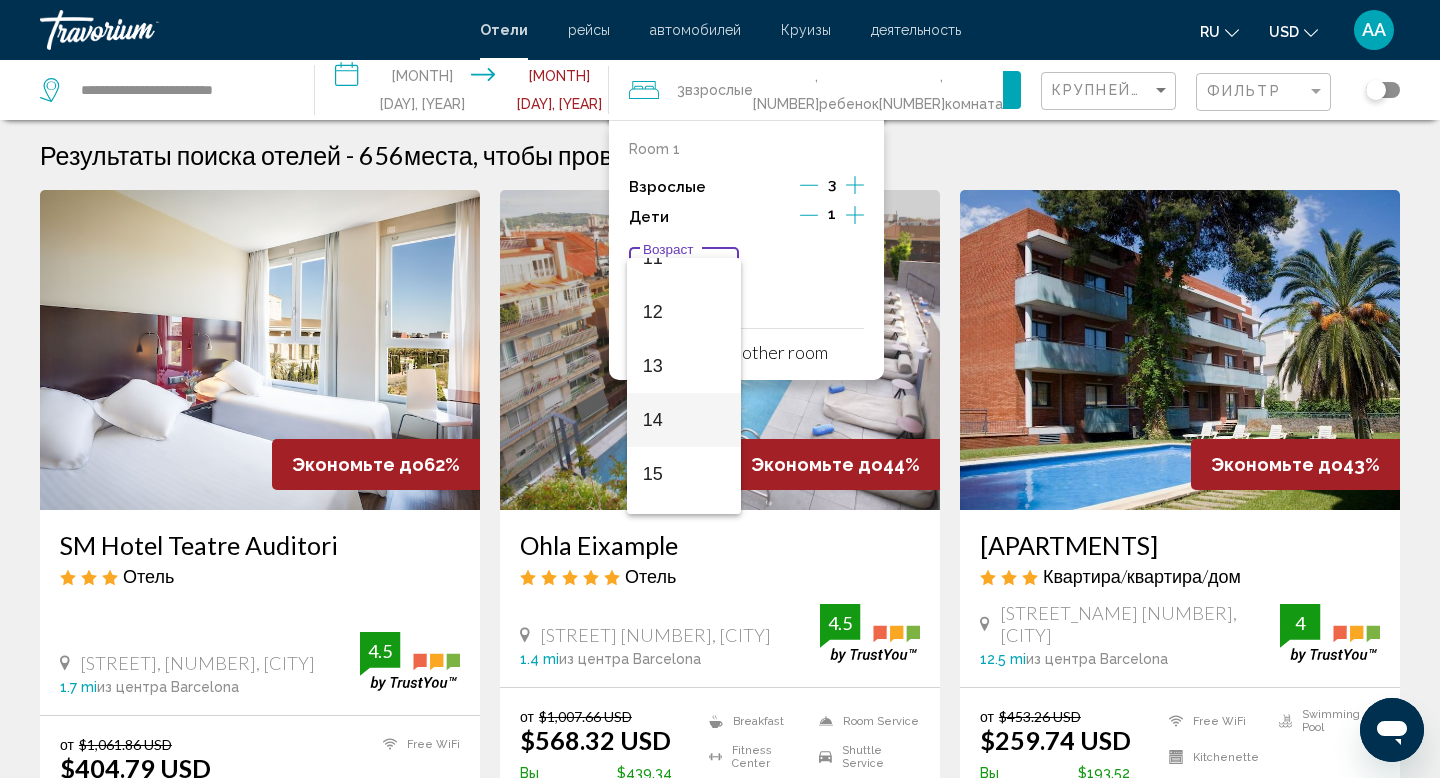 scroll, scrollTop: 609, scrollLeft: 0, axis: vertical 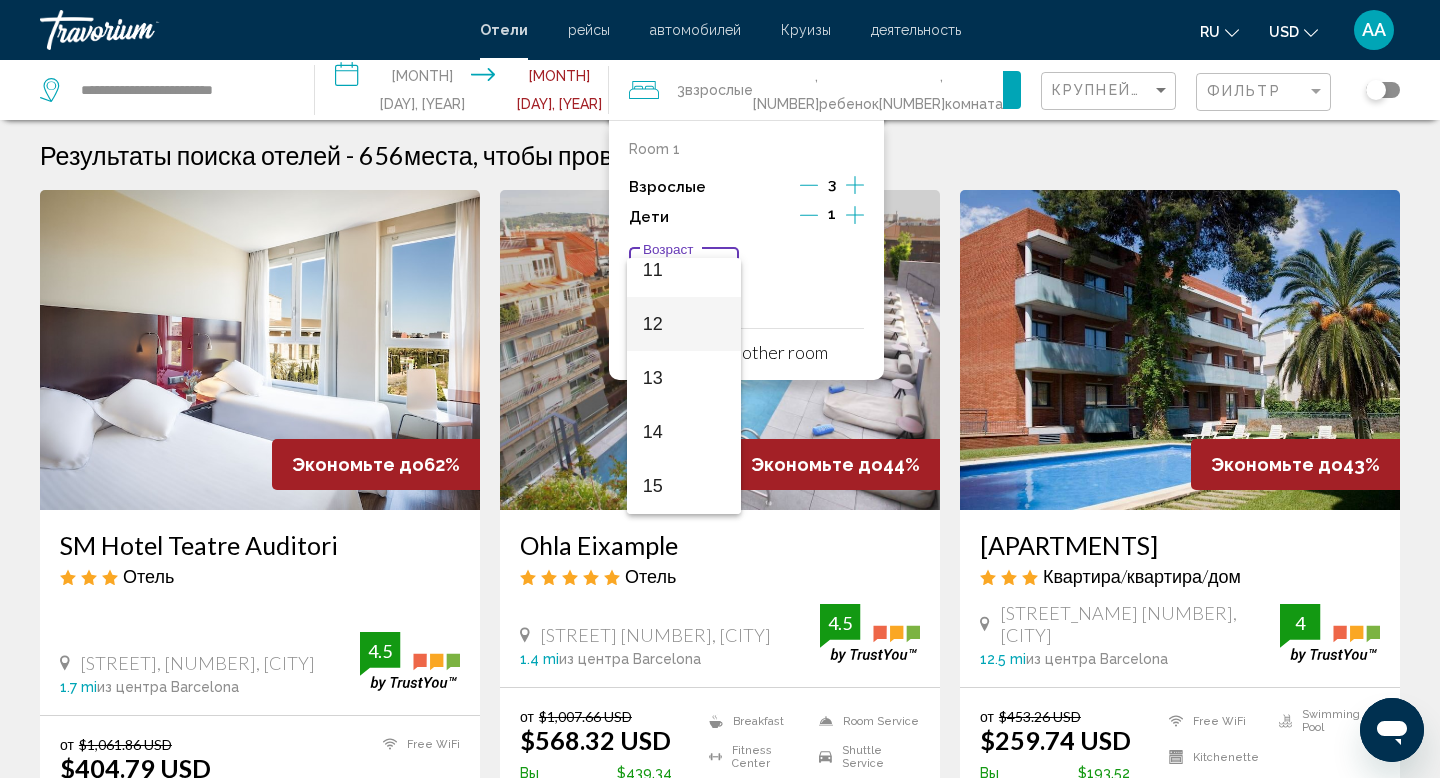 click on "12" at bounding box center [684, 324] 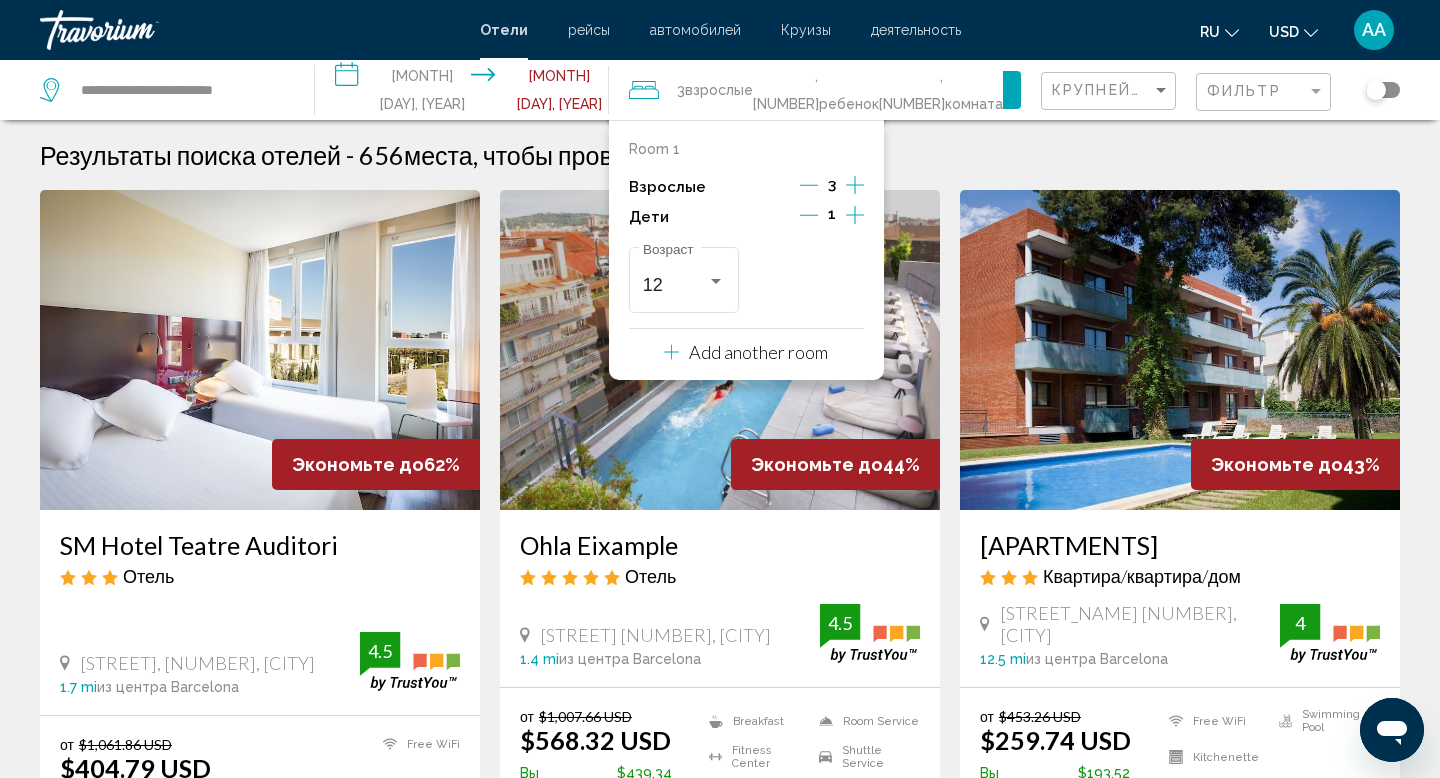 click on "Поиск" at bounding box center [952, 89] 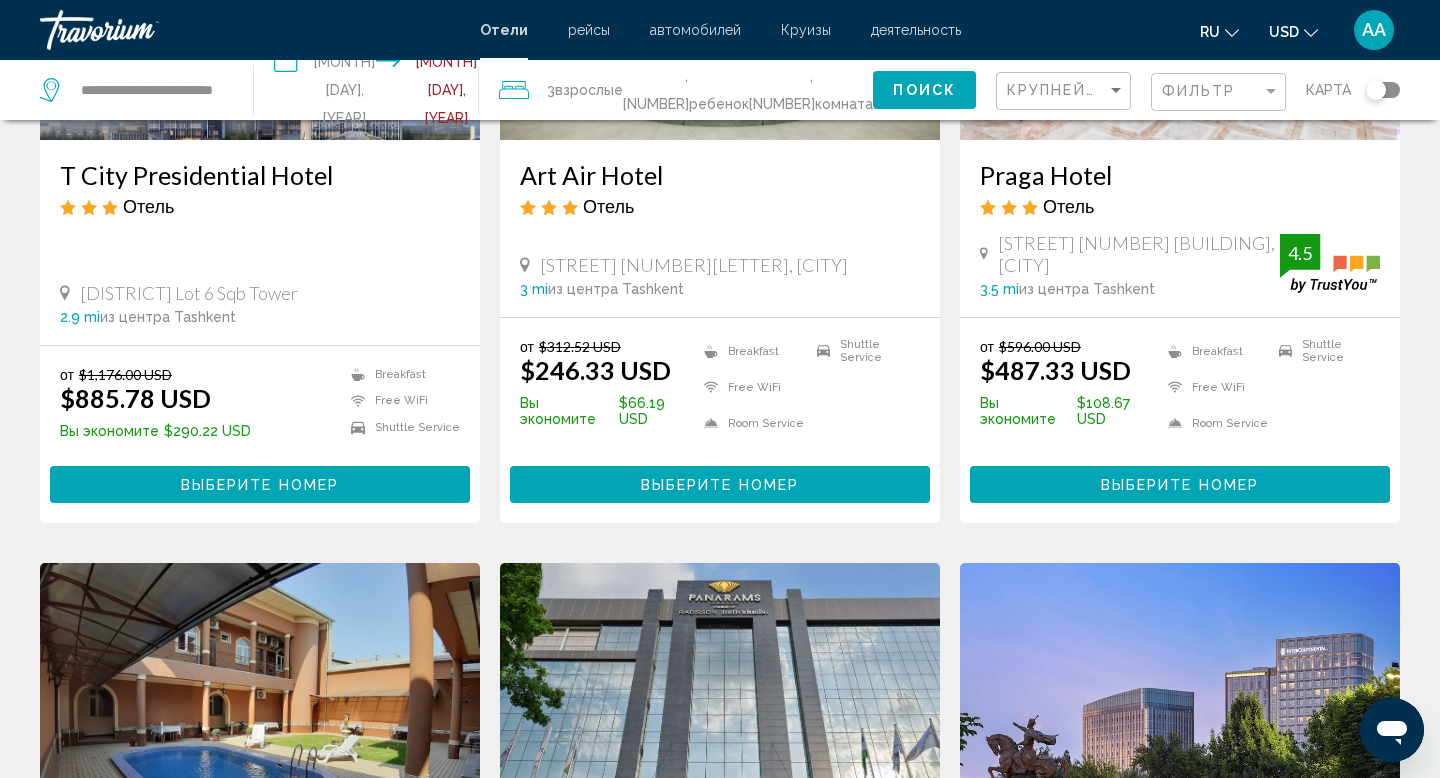 scroll, scrollTop: 0, scrollLeft: 0, axis: both 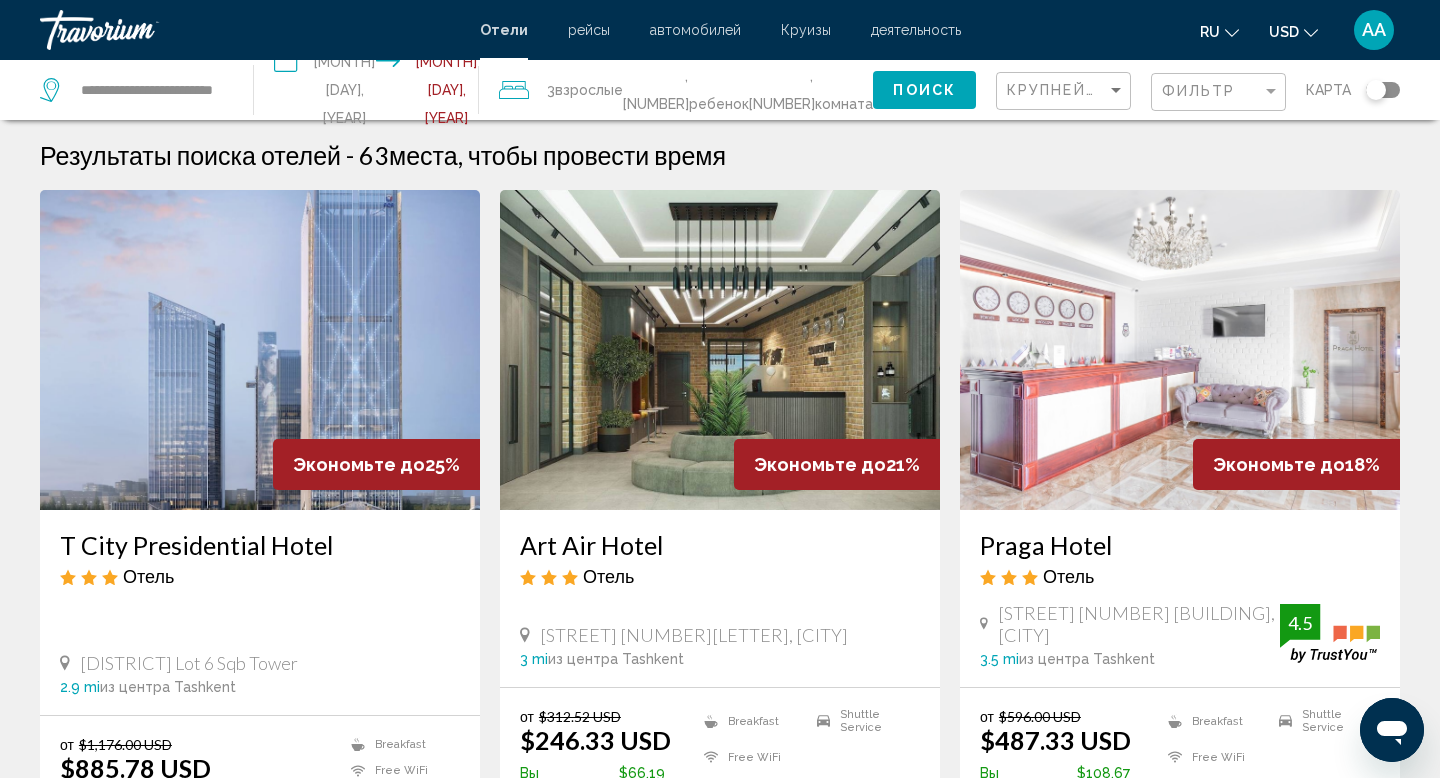 click on "USD" at bounding box center (1284, 32) 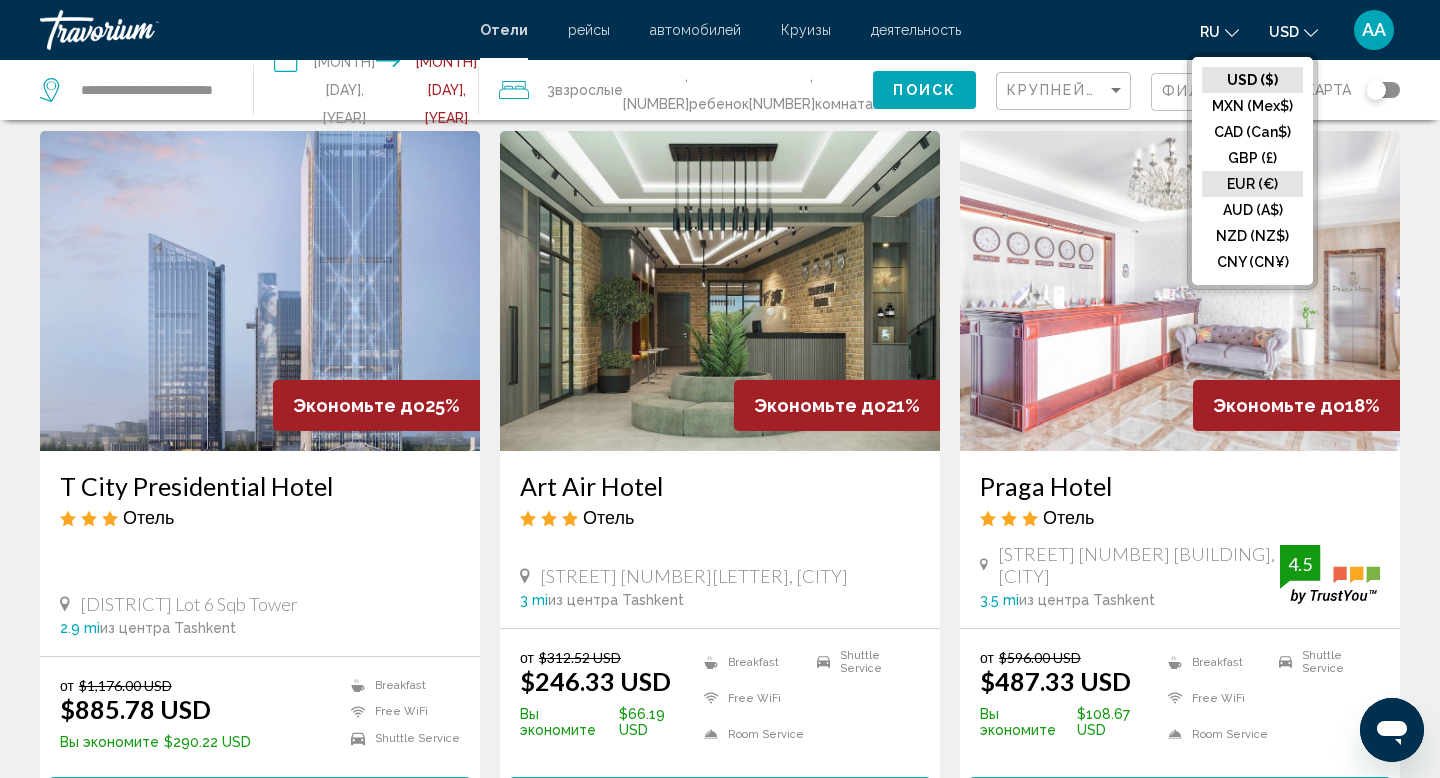 scroll, scrollTop: 55, scrollLeft: 0, axis: vertical 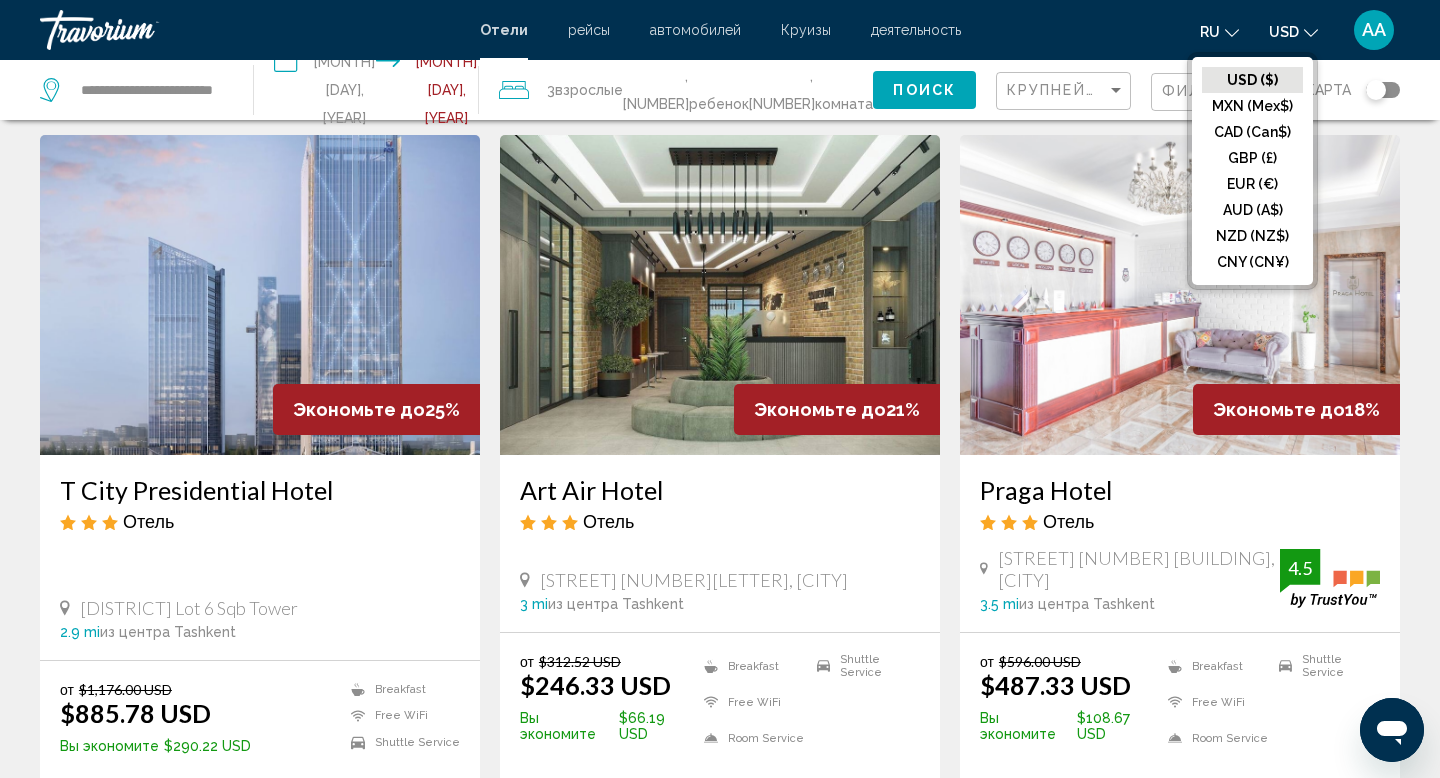 click on "Результаты поиска отелей  -   63  места, чтобы провести время Экономьте до  25%   [HOTEL_NAME]
Отель
[CITY] Lot [NUMBER] Sqb Tower 2.9 mi  из центра  [CITY] от отеля от $[PRICE] USD $[PRICE] USD  Вы экономите  $[PRICE] USD
Breakfast
Free WiFi
Shuttle Service  Выберите номер Экономьте до  21%   [HOTEL_NAME]
Отель
[STREET_NAME] [NUMBER], [CITY] 3 mi  из центра  [CITY] от отеля от $[PRICE] USD $[PRICE] USD  Вы экономите  $[PRICE] USD
Breakfast
18%" at bounding box center [720, 1631] 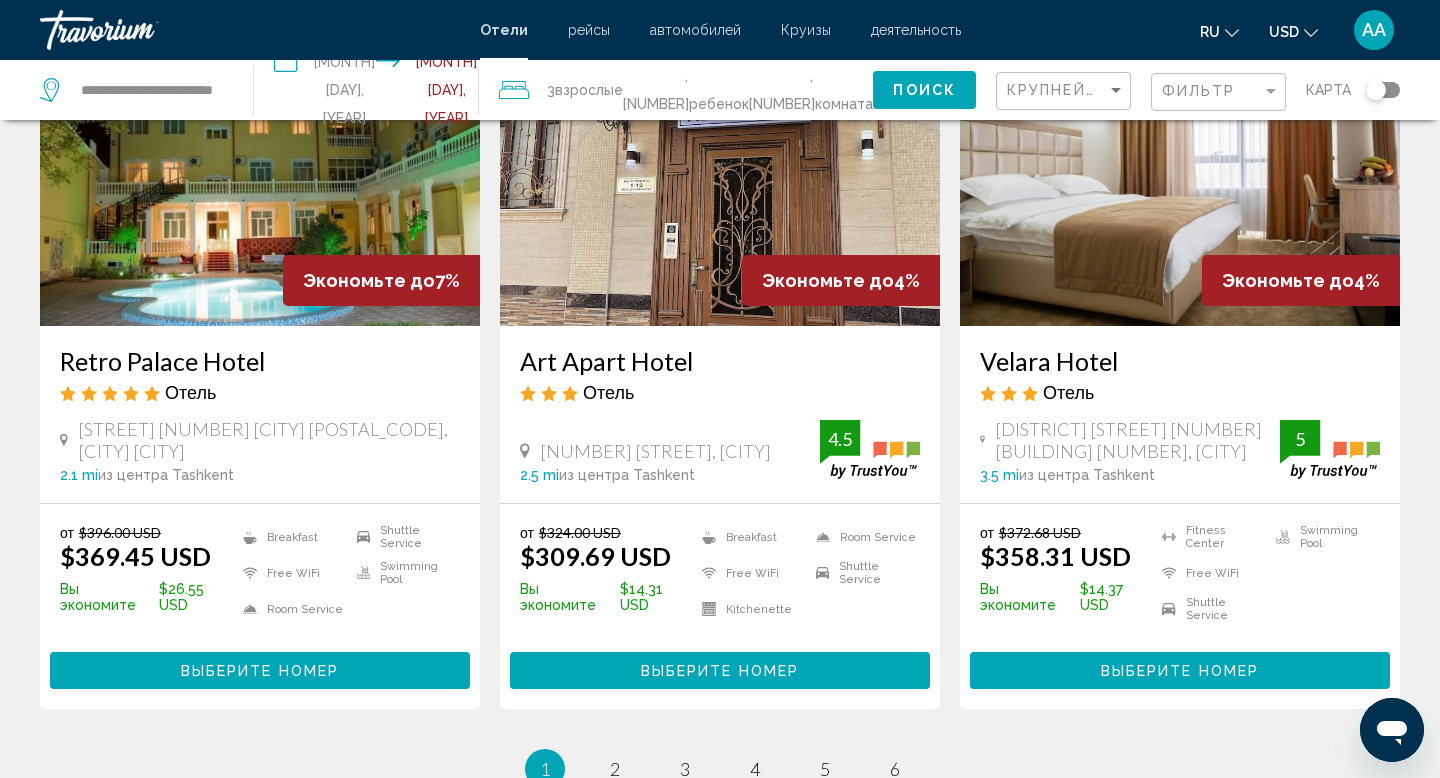 scroll, scrollTop: 2451, scrollLeft: 0, axis: vertical 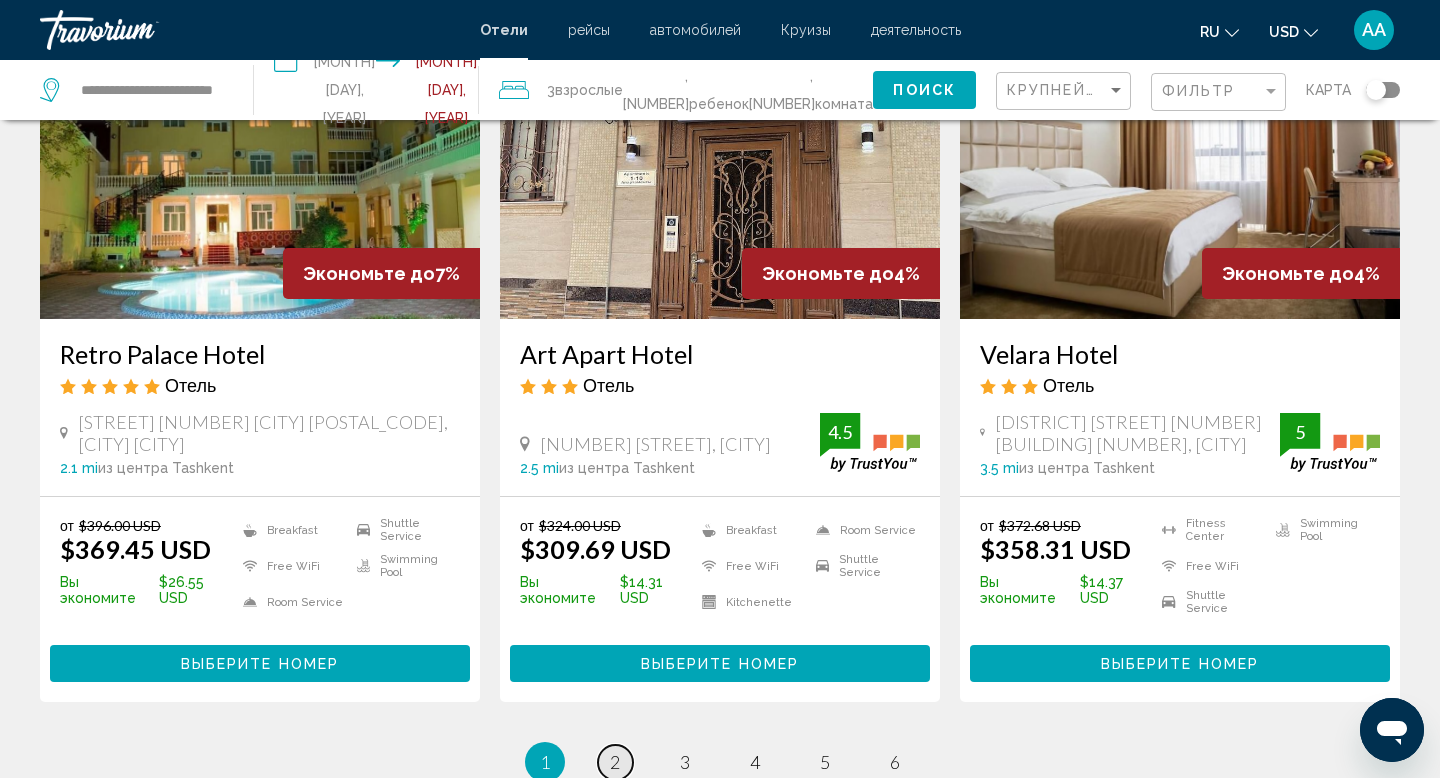 click on "2" at bounding box center [615, 762] 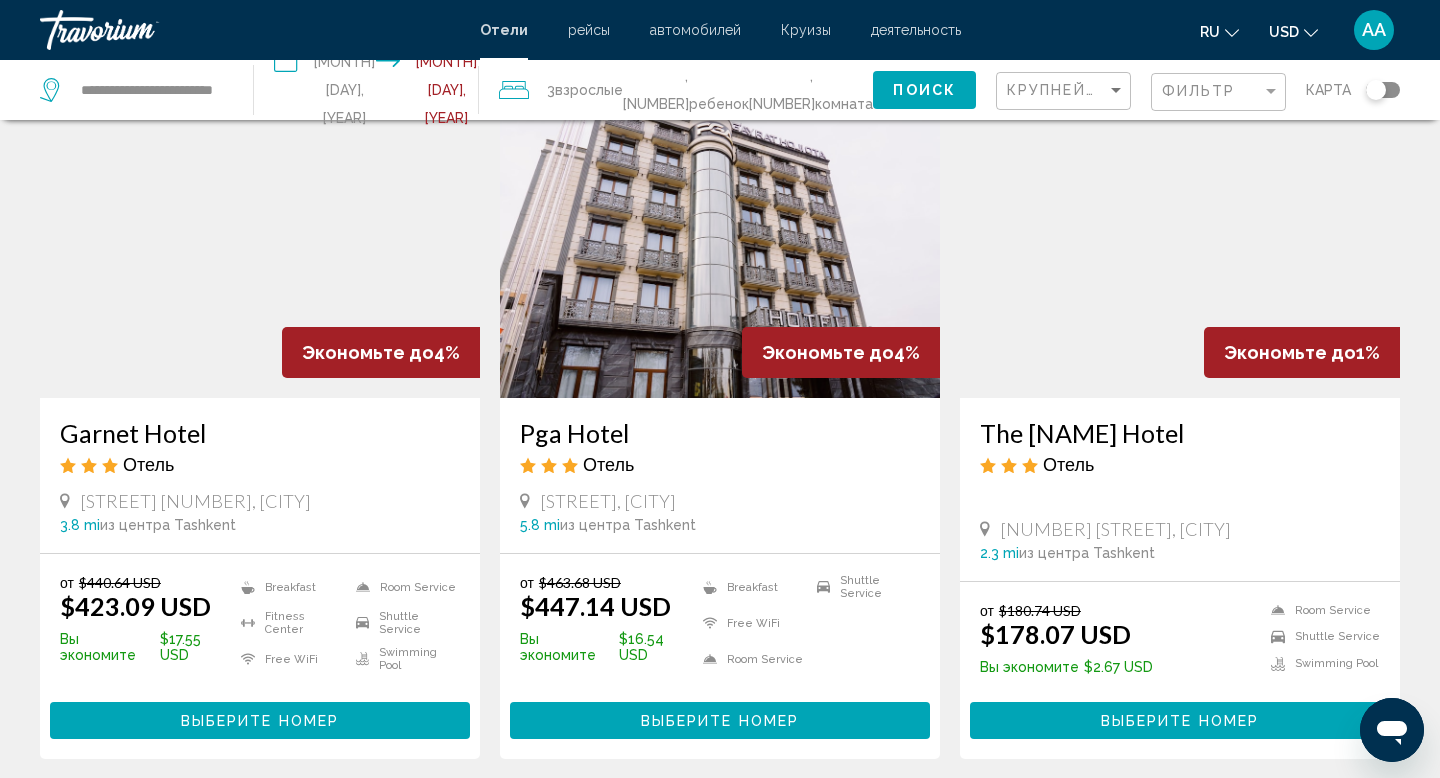 scroll, scrollTop: 0, scrollLeft: 0, axis: both 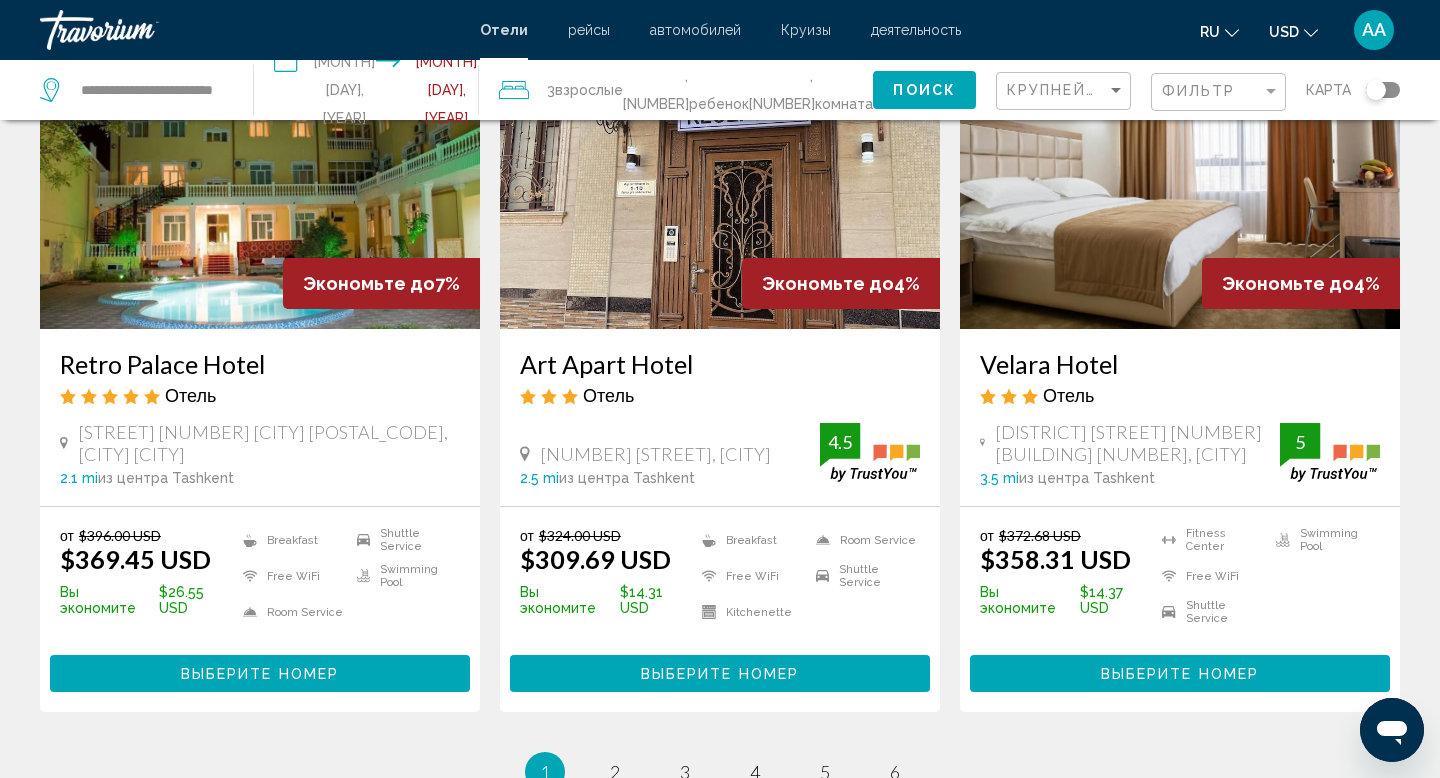 click on "Выберите номер" at bounding box center (260, 674) 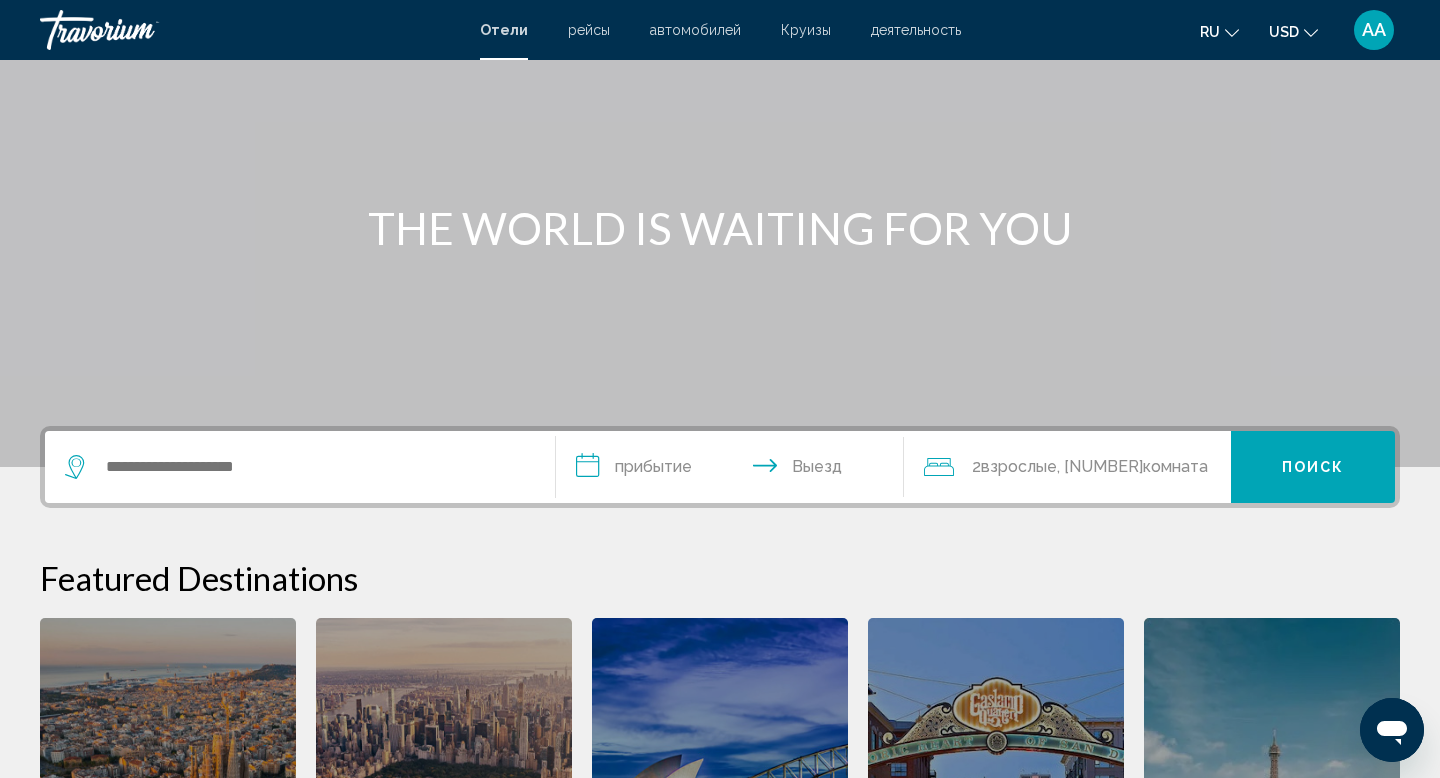 scroll, scrollTop: 134, scrollLeft: 0, axis: vertical 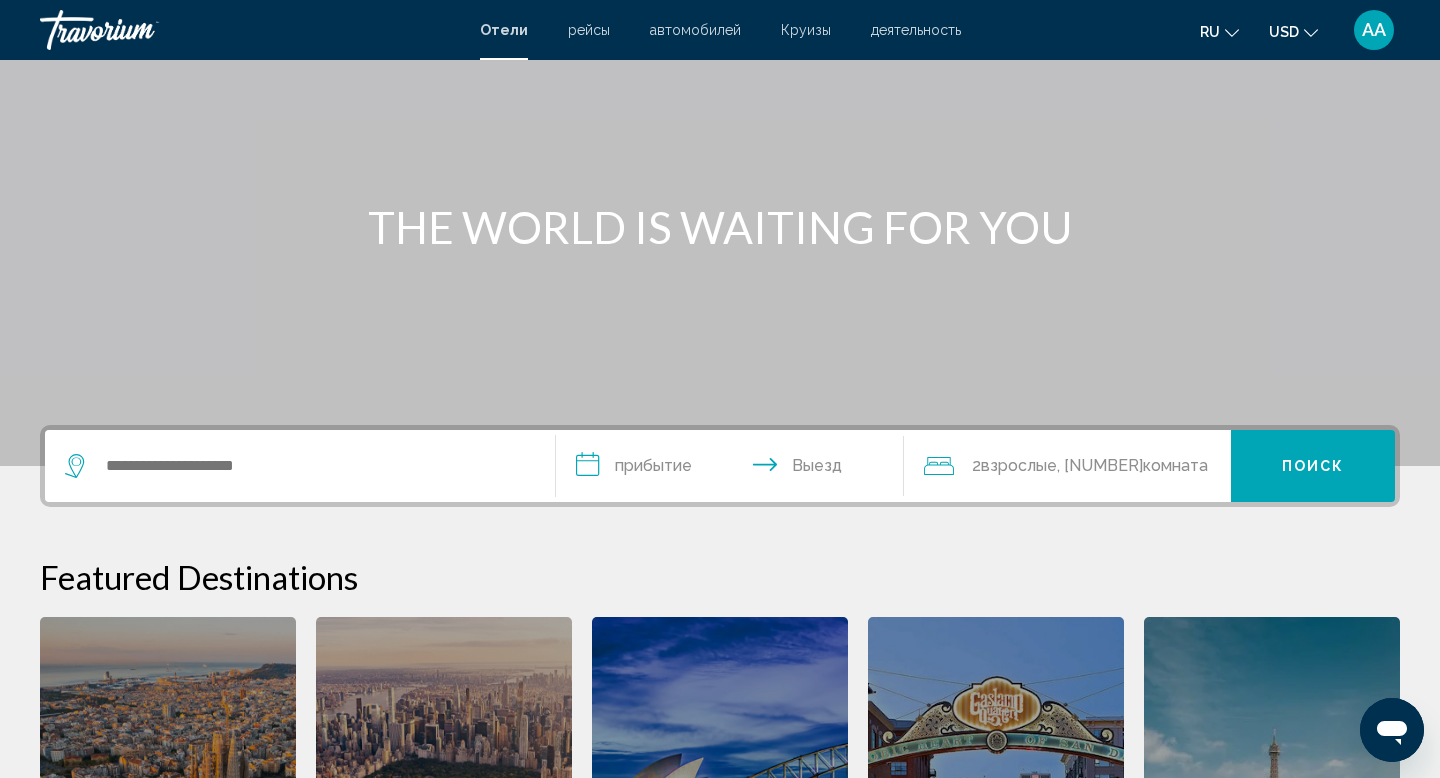 click at bounding box center [140, 30] 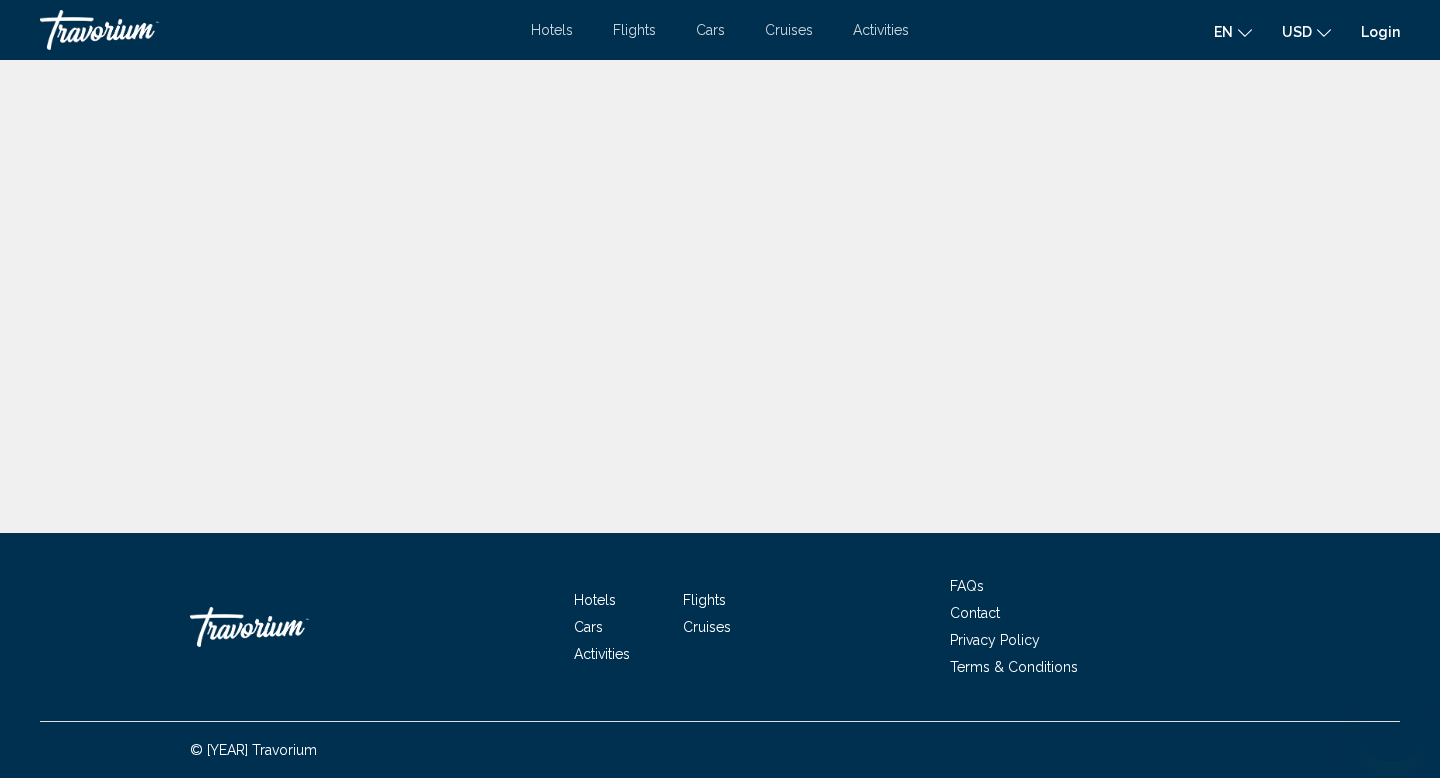 scroll, scrollTop: 0, scrollLeft: 0, axis: both 